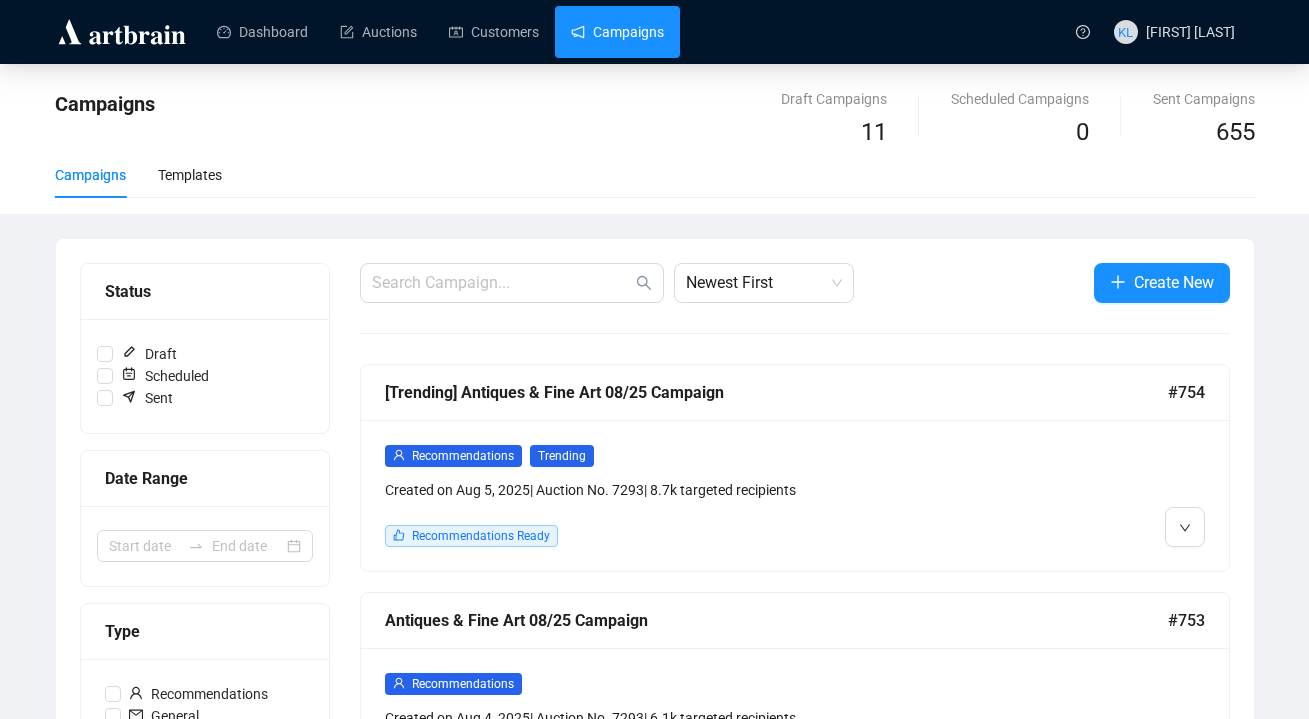 scroll, scrollTop: 267, scrollLeft: 0, axis: vertical 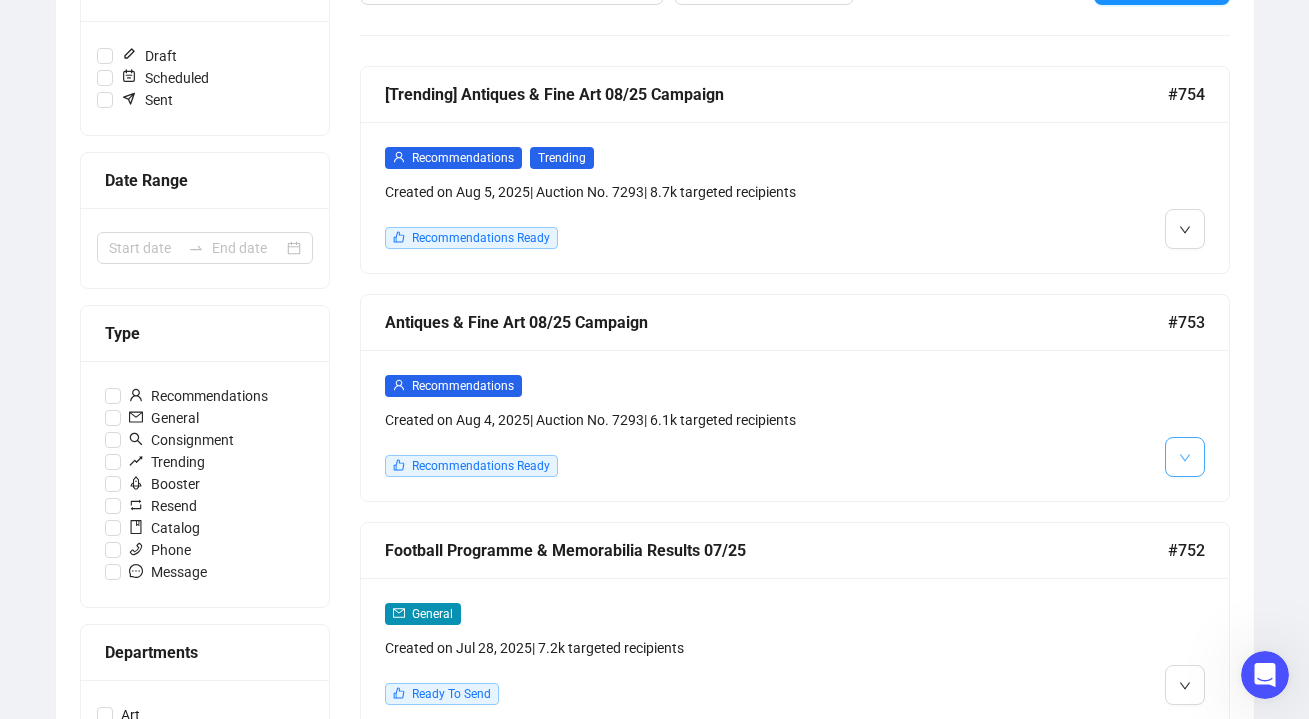 click at bounding box center (1185, 457) 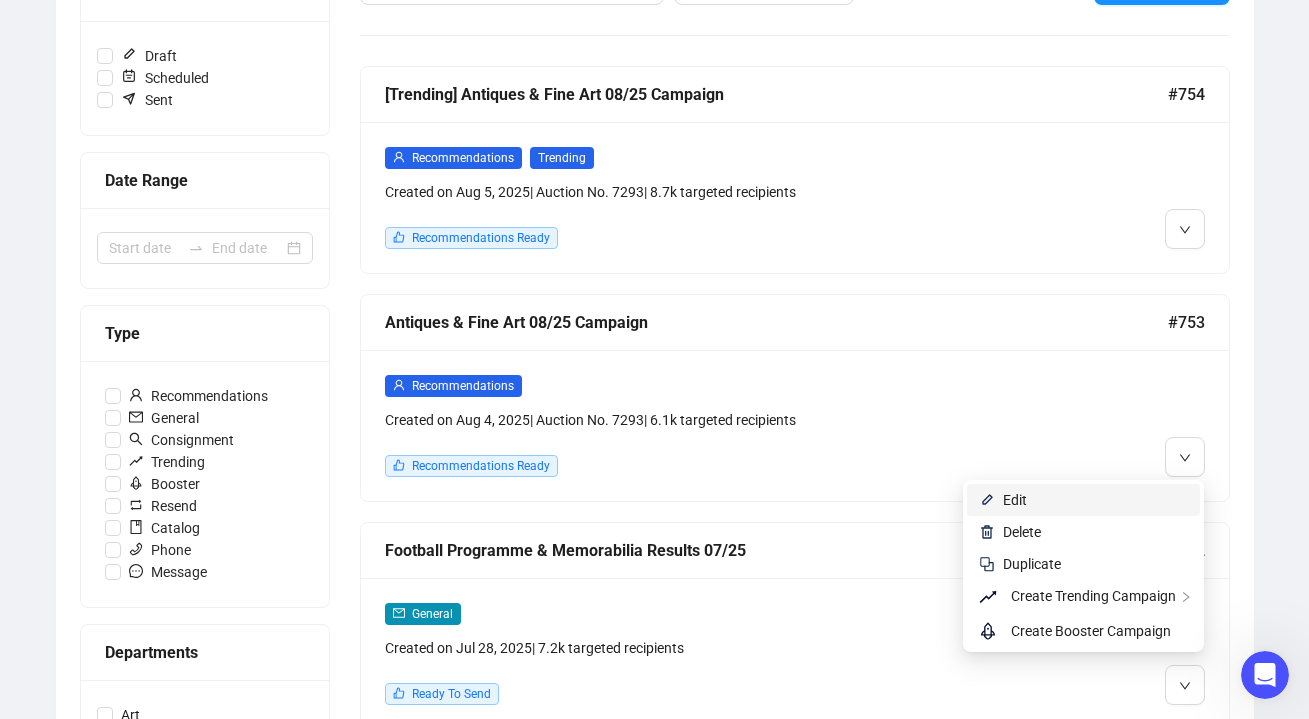 click on "Edit" at bounding box center (1095, 500) 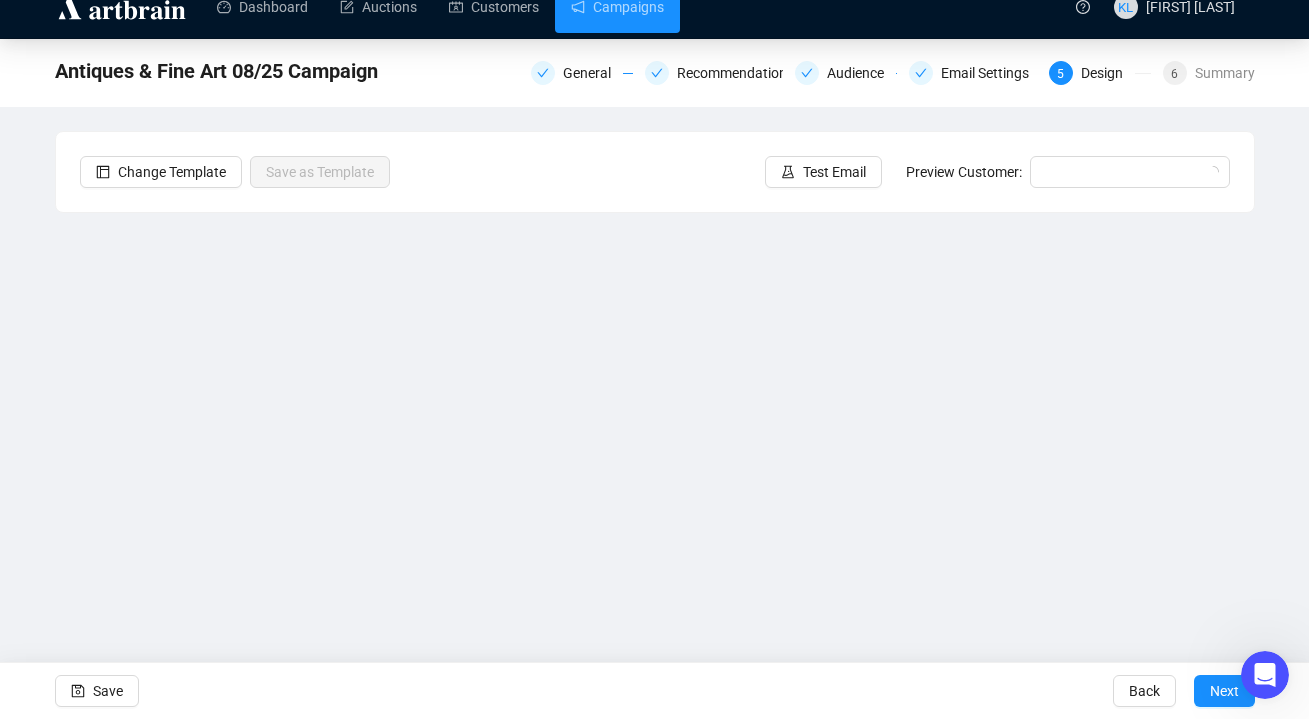 scroll, scrollTop: 25, scrollLeft: 0, axis: vertical 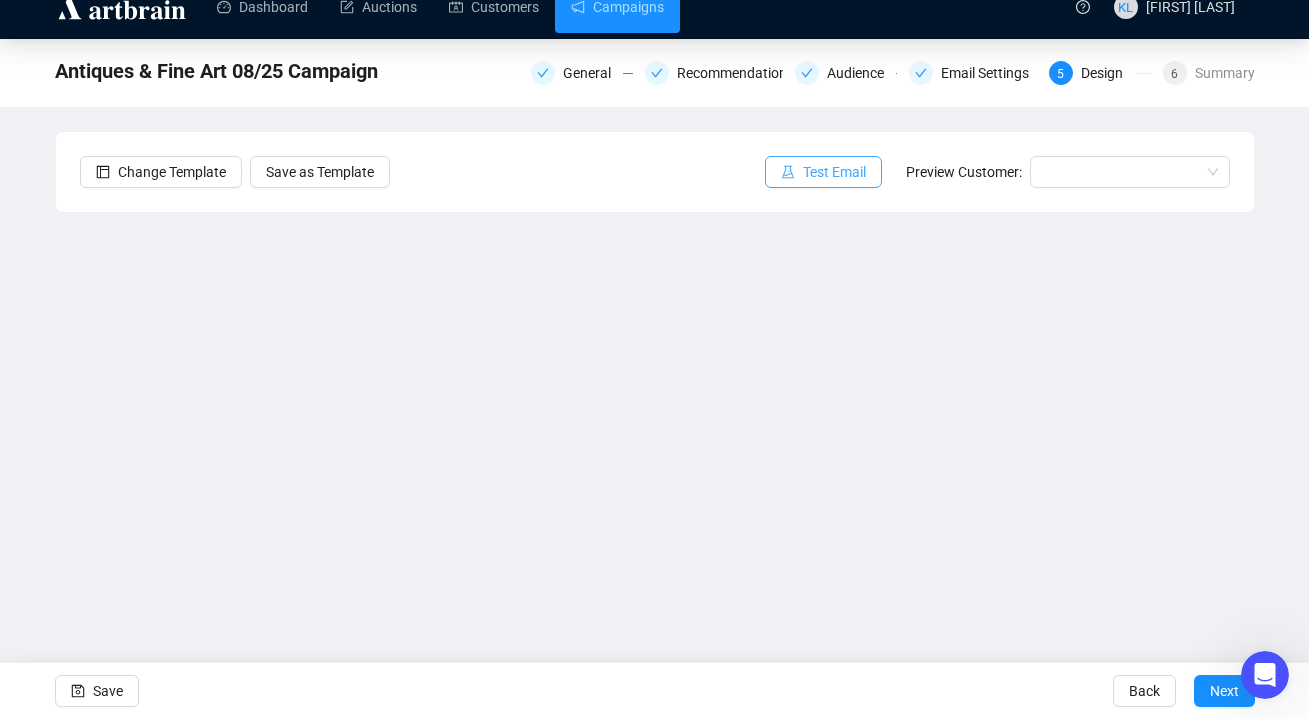 click on "Test Email" at bounding box center (834, 172) 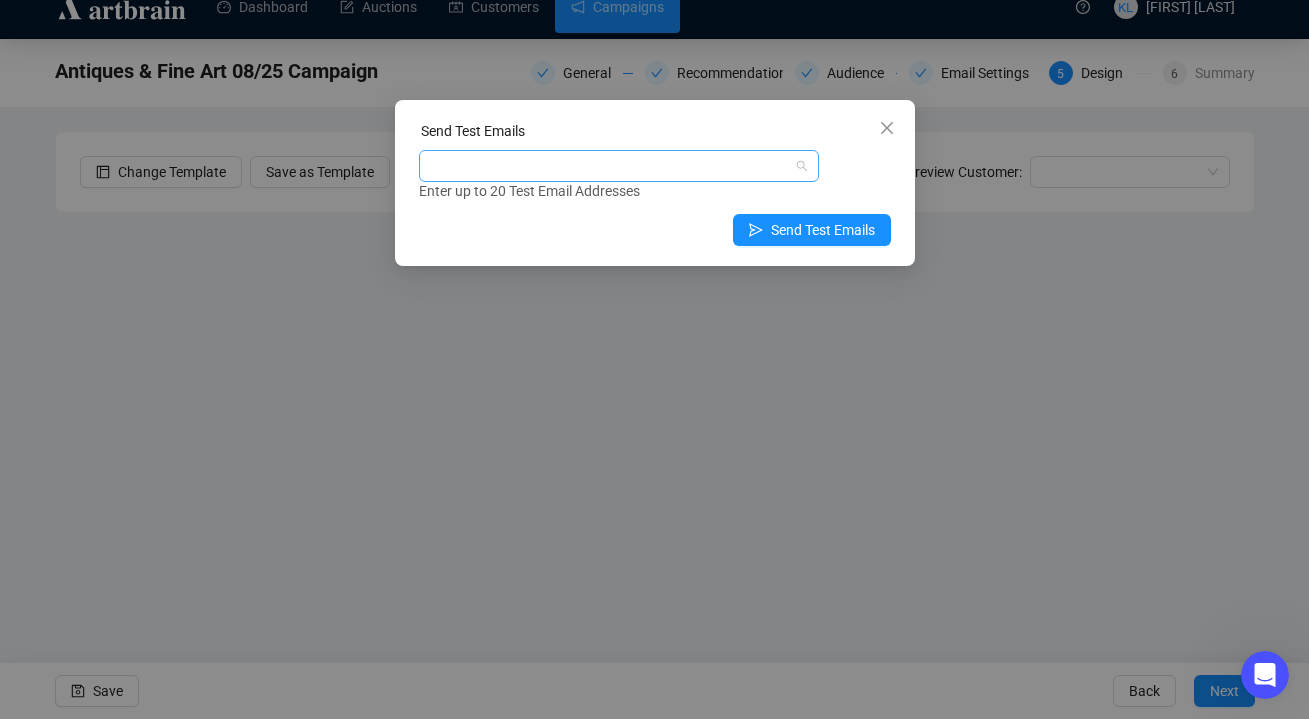 click at bounding box center [608, 166] 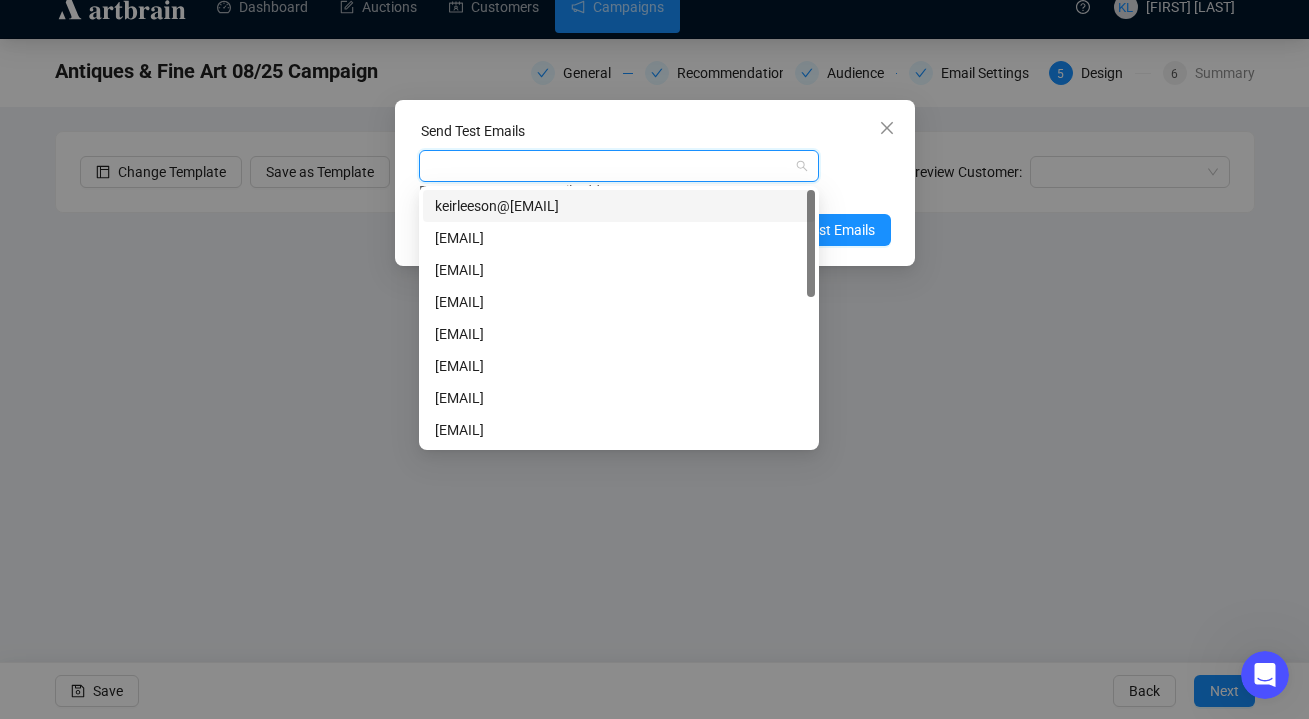 click on "keirleeson@[EMAIL]" at bounding box center (619, 206) 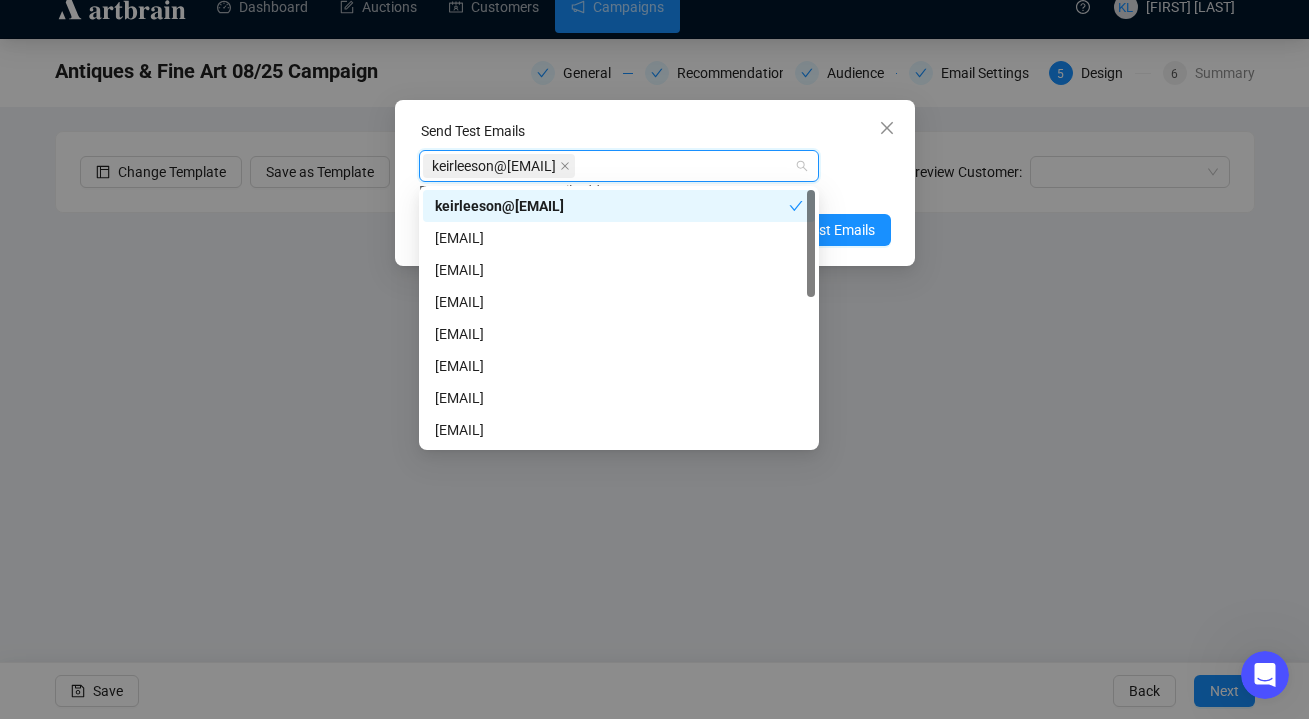 click on "Enter up to 20 Test Email Addresses" at bounding box center (655, 191) 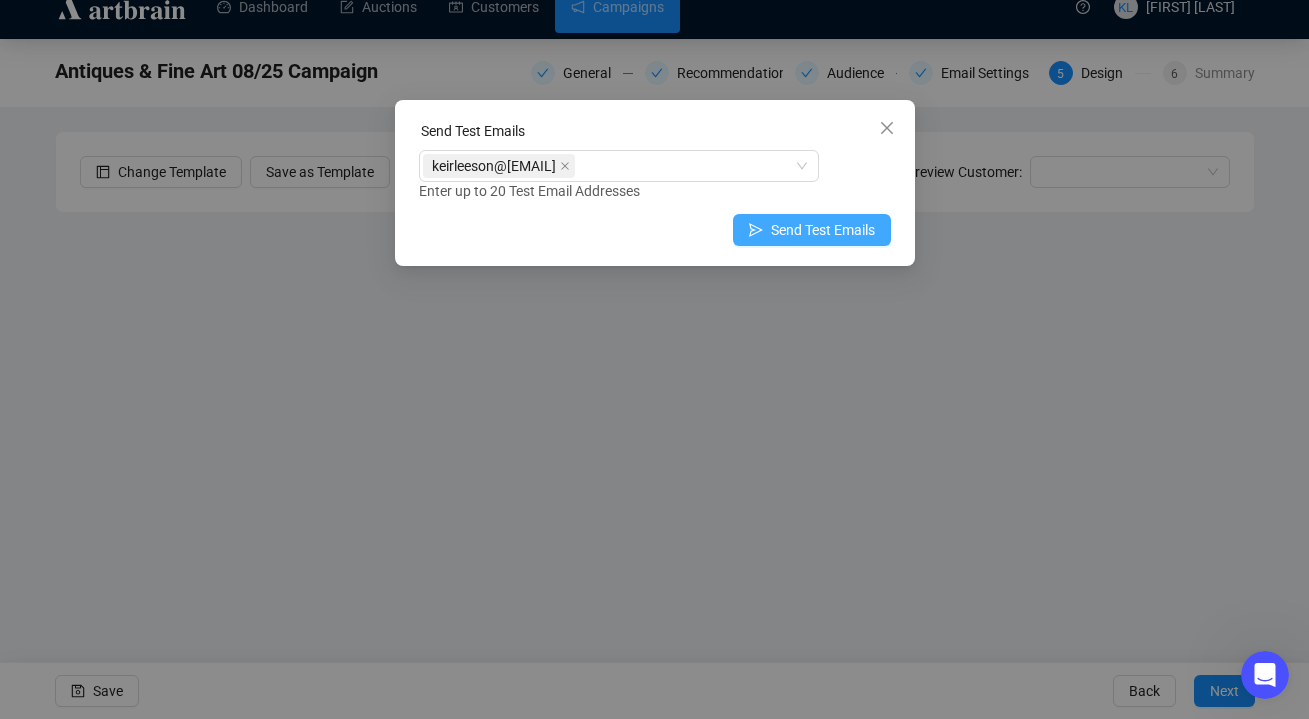 click on "Send Test Emails" at bounding box center (823, 230) 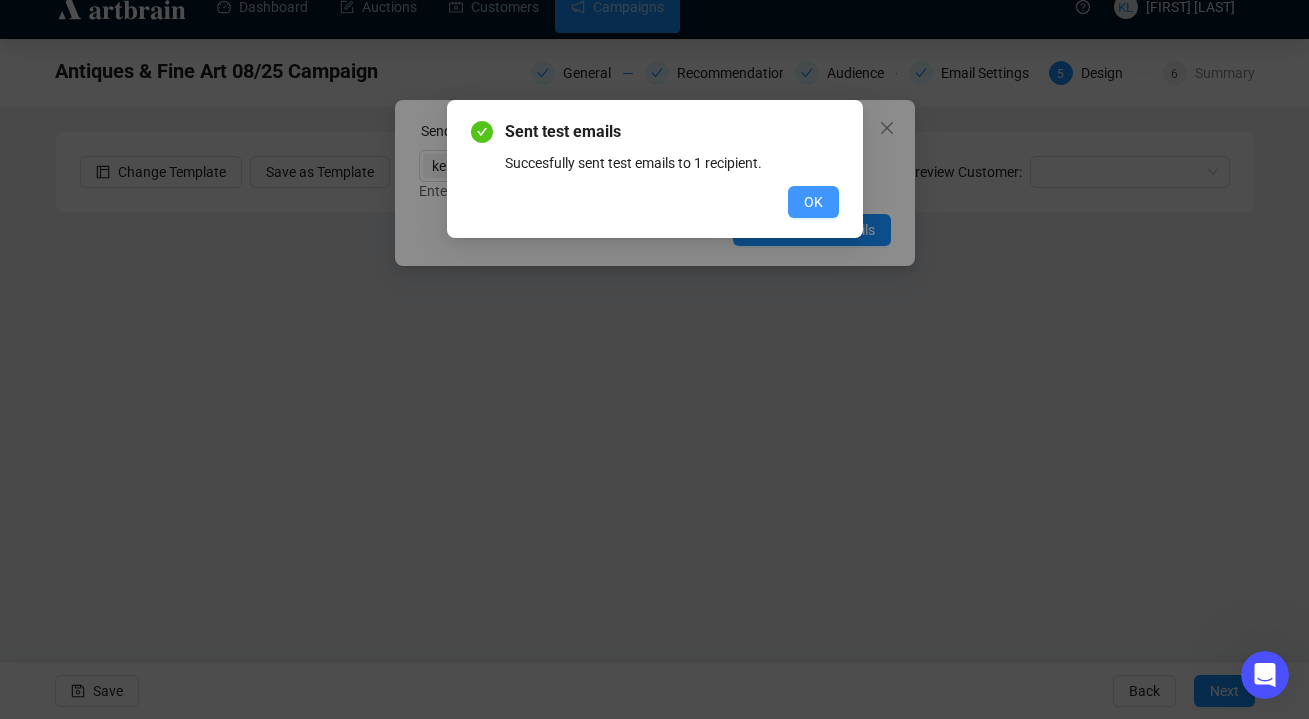 click on "OK" at bounding box center (813, 202) 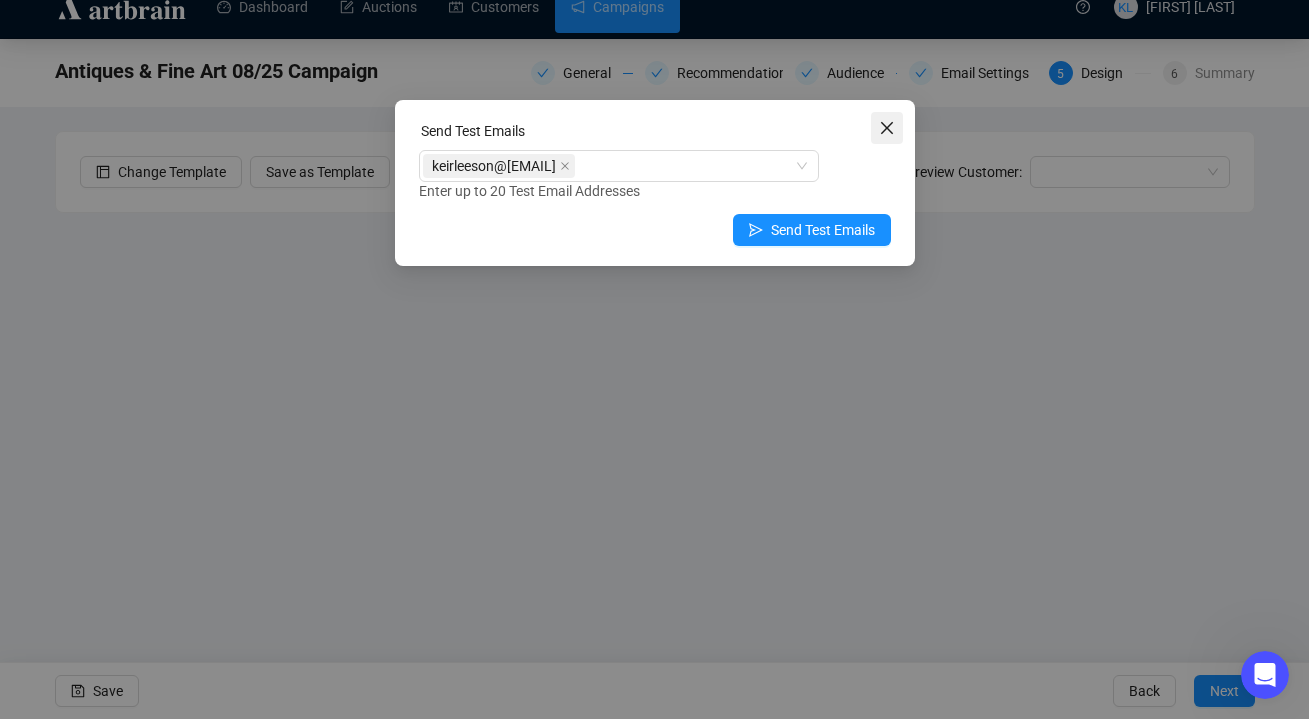 click 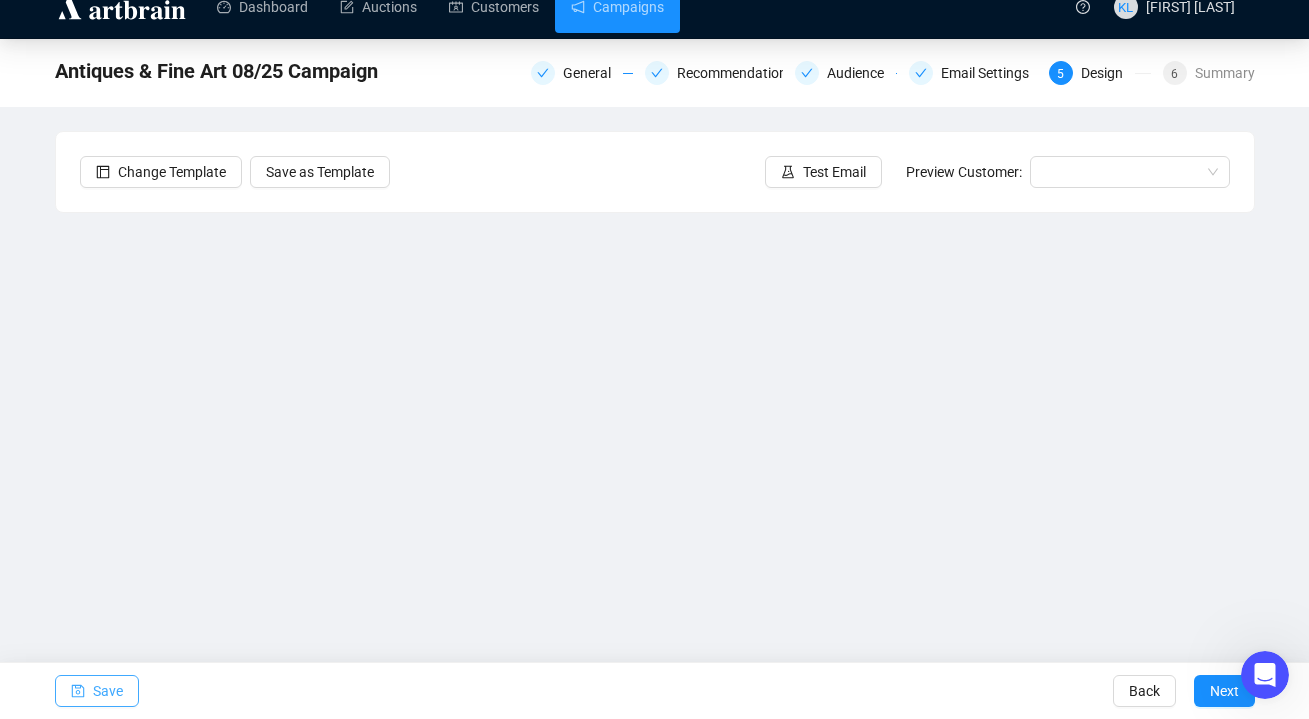 click on "Save" at bounding box center [108, 691] 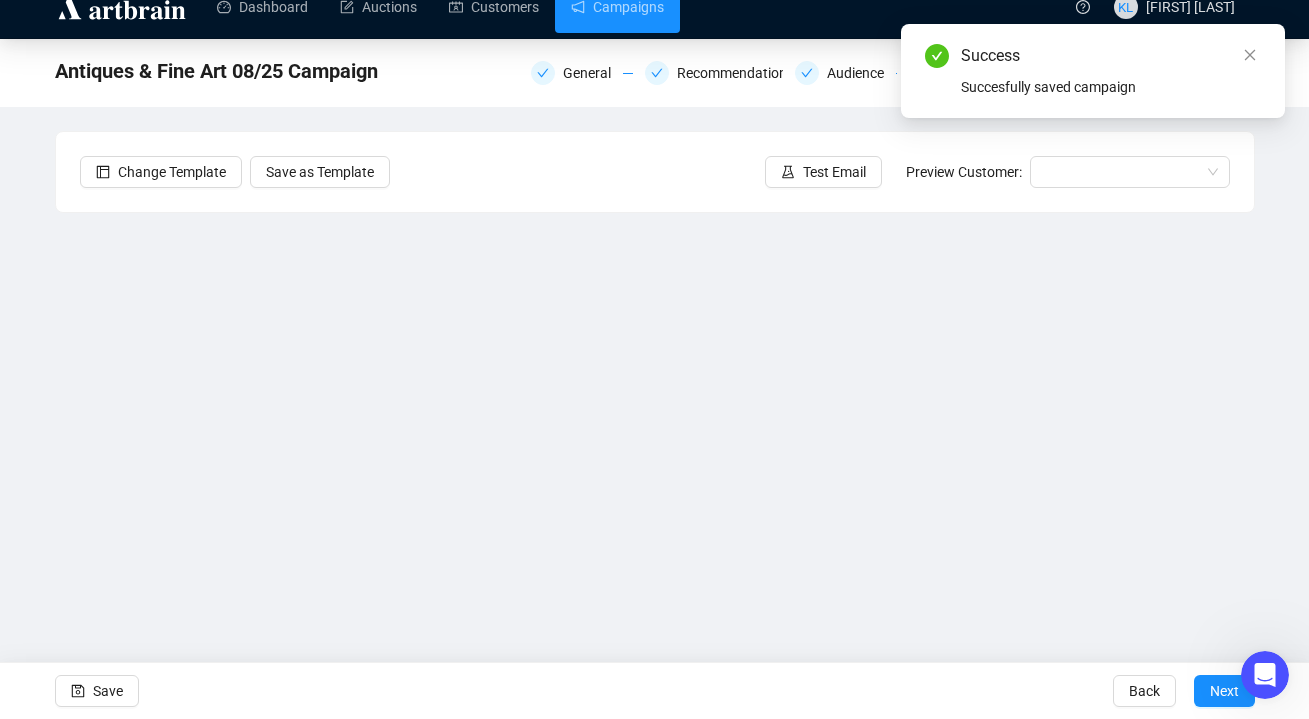 click on "Succesfully saved campaign" at bounding box center (1111, 87) 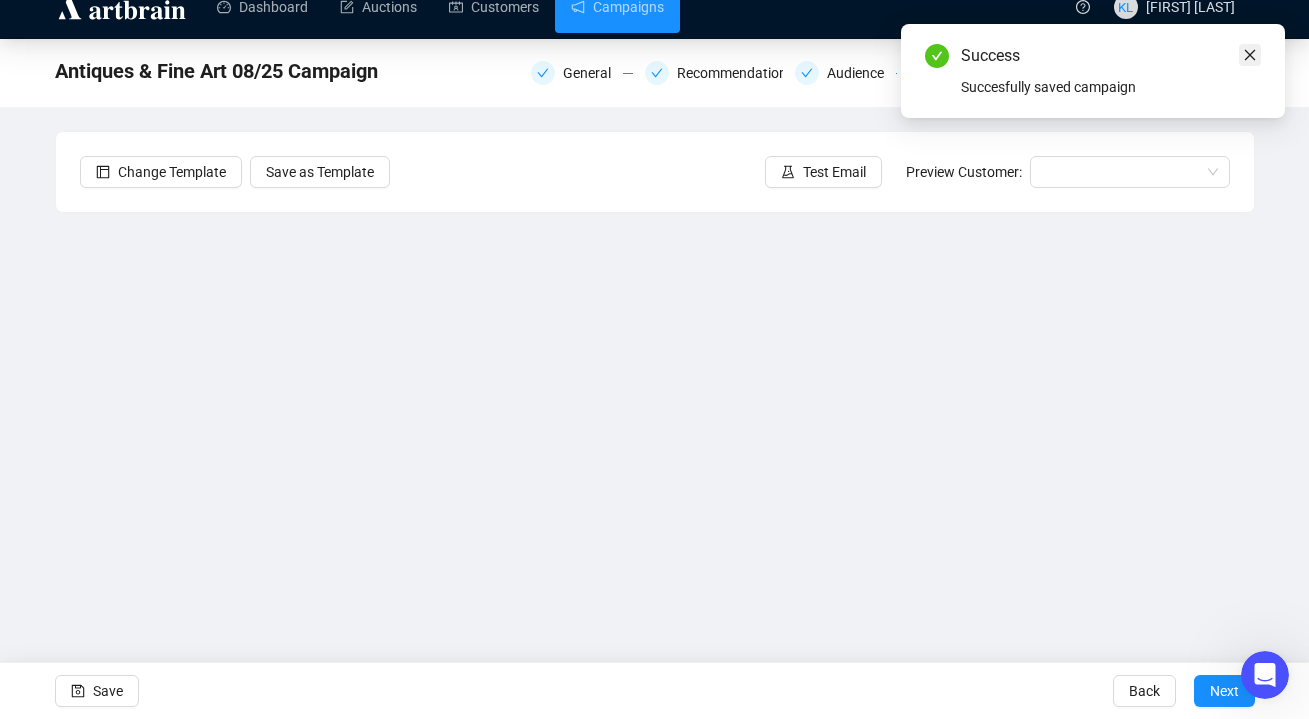 click at bounding box center (1250, 55) 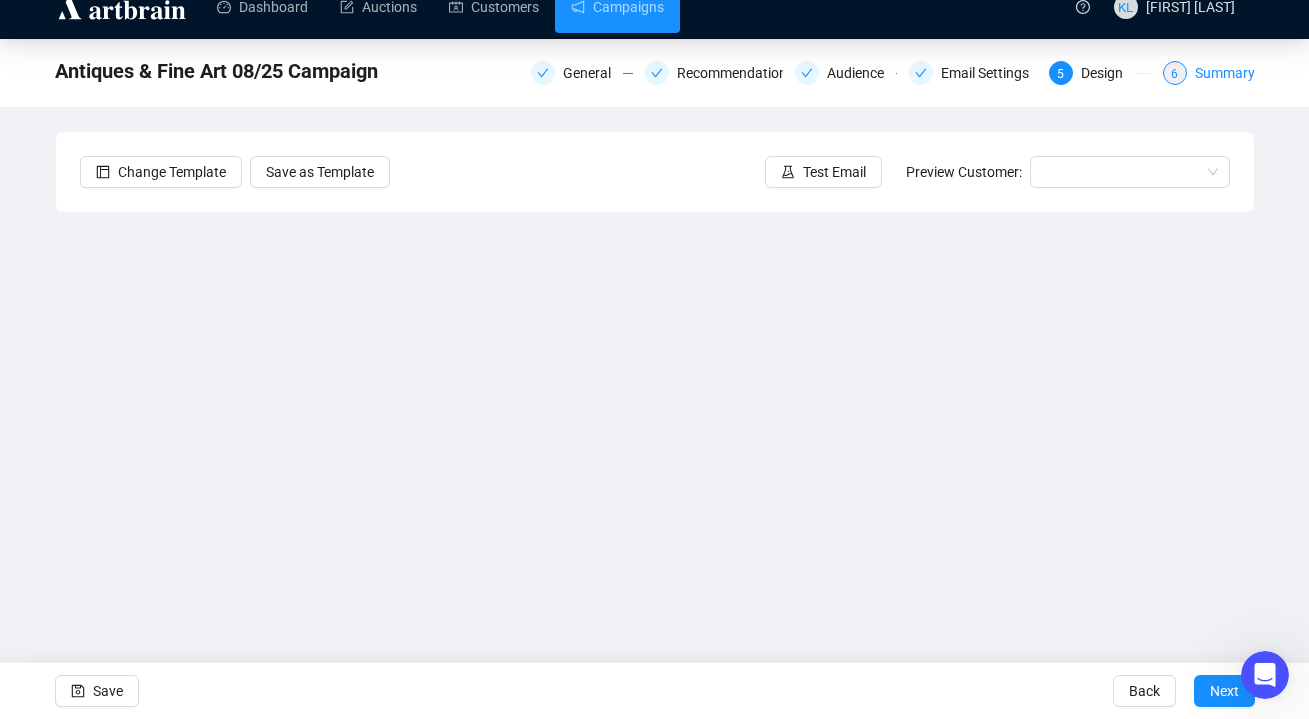 click on "Summary" at bounding box center [1225, 73] 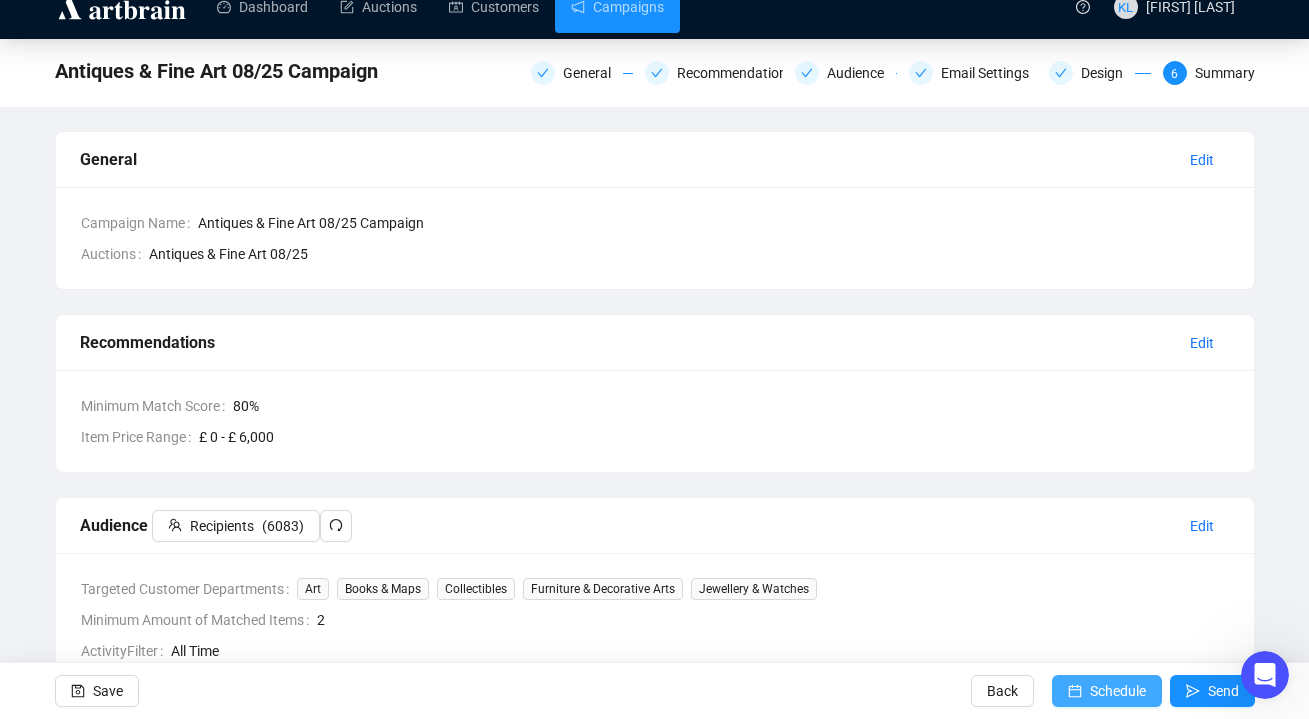 click 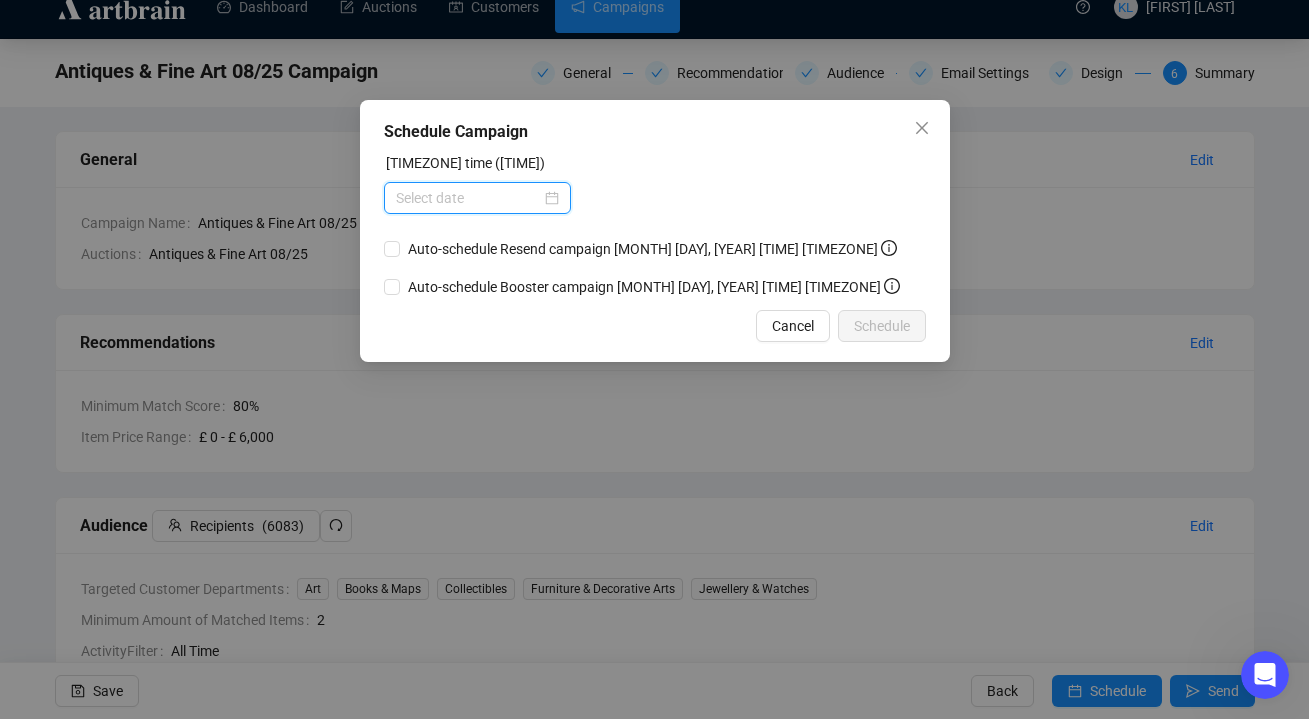 click at bounding box center (468, 198) 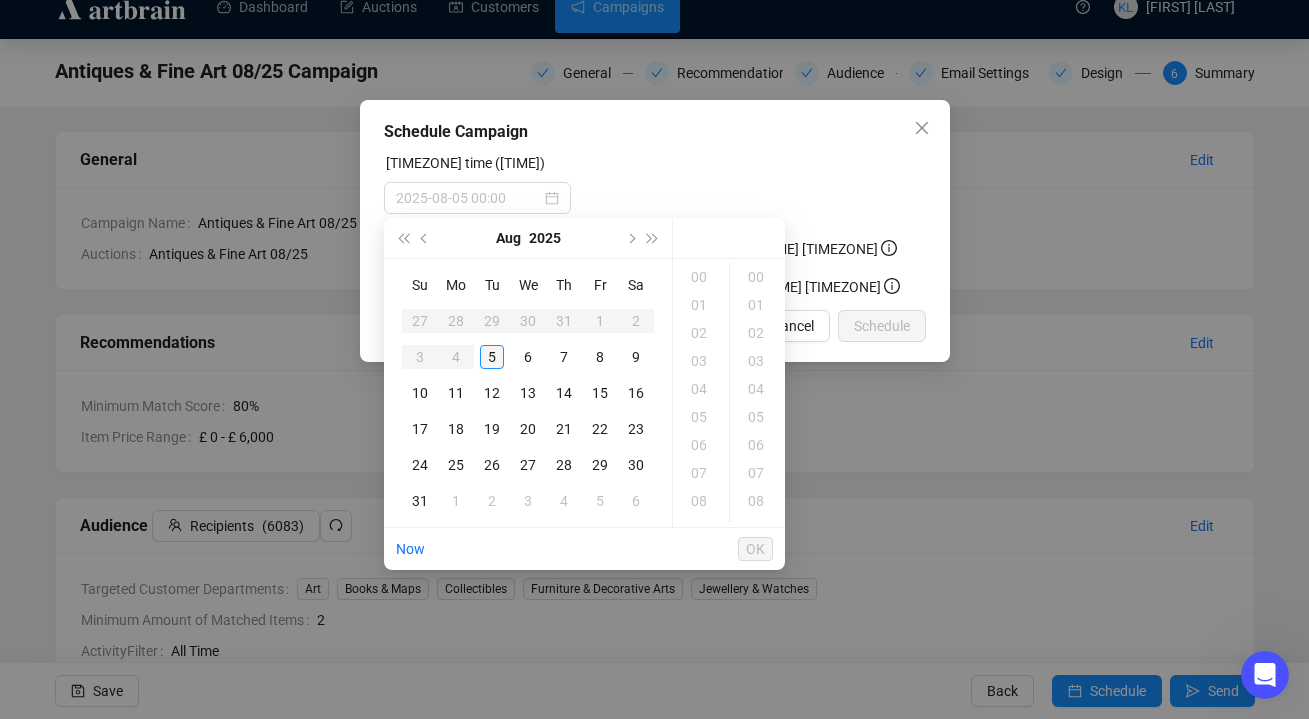 click on "5" at bounding box center (492, 357) 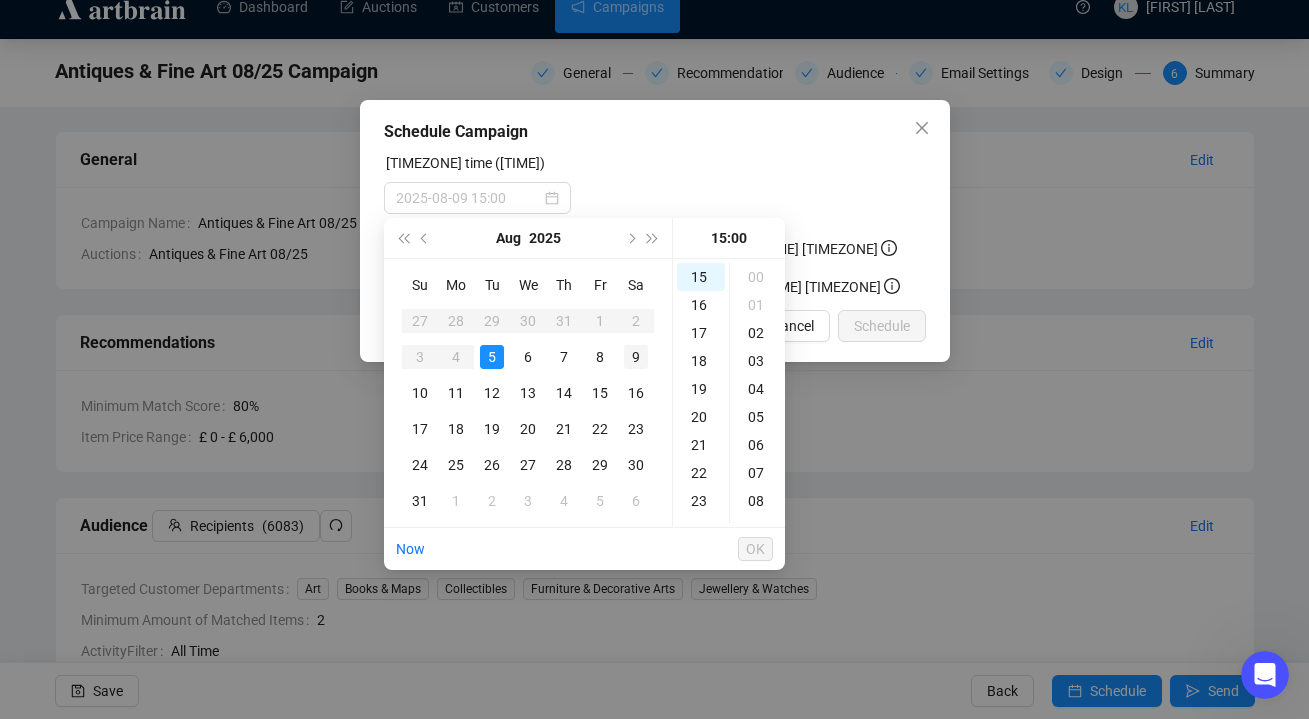 scroll, scrollTop: 420, scrollLeft: 0, axis: vertical 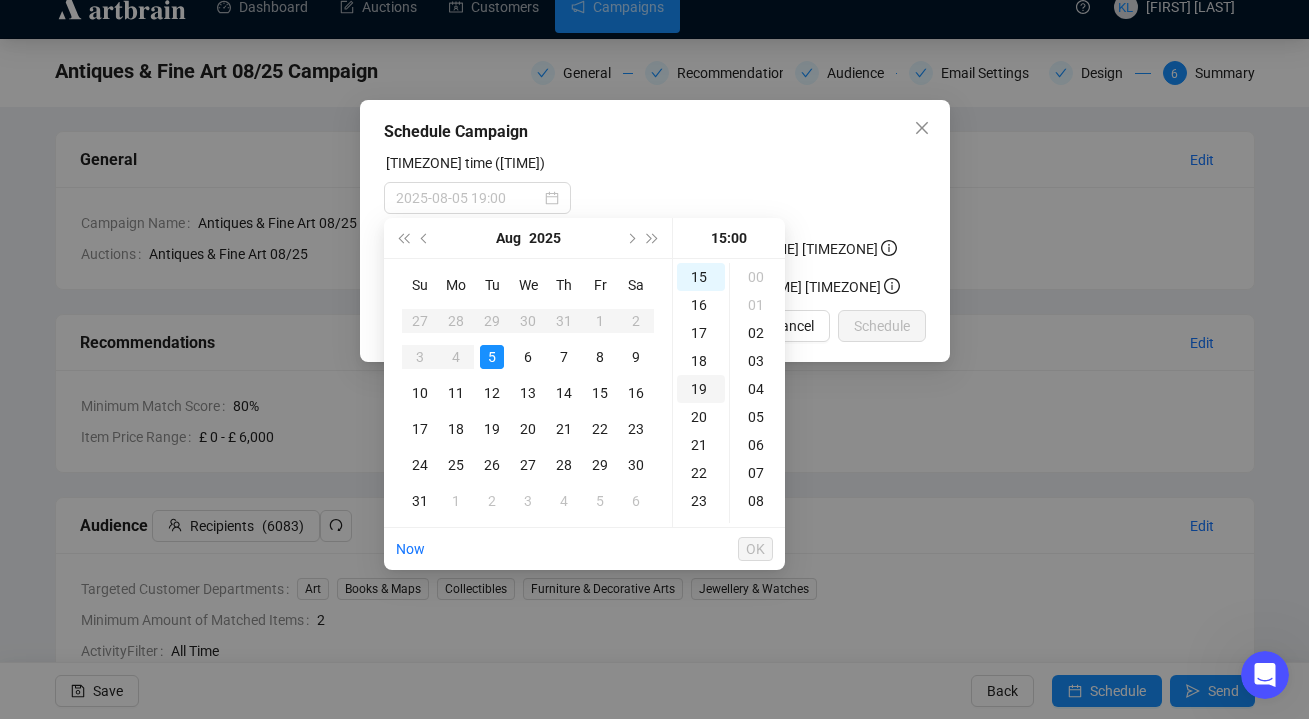 click on "19" at bounding box center [701, 389] 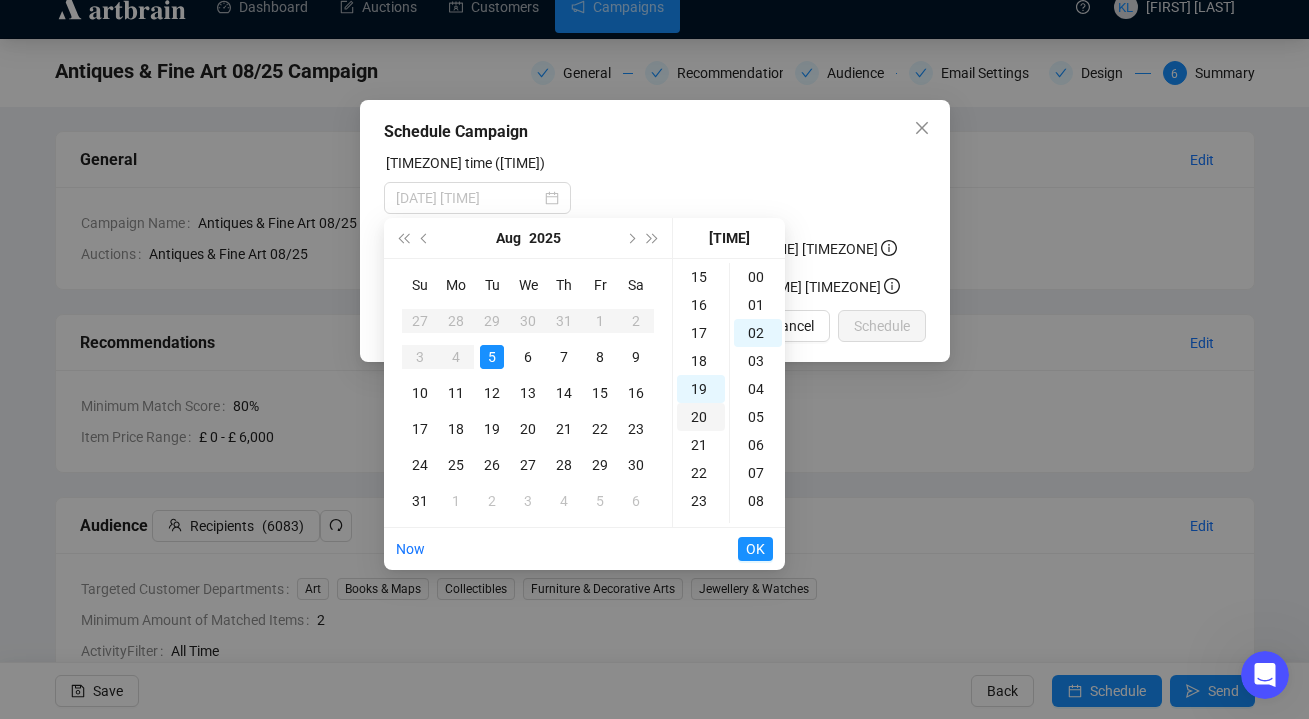 scroll, scrollTop: 525, scrollLeft: 0, axis: vertical 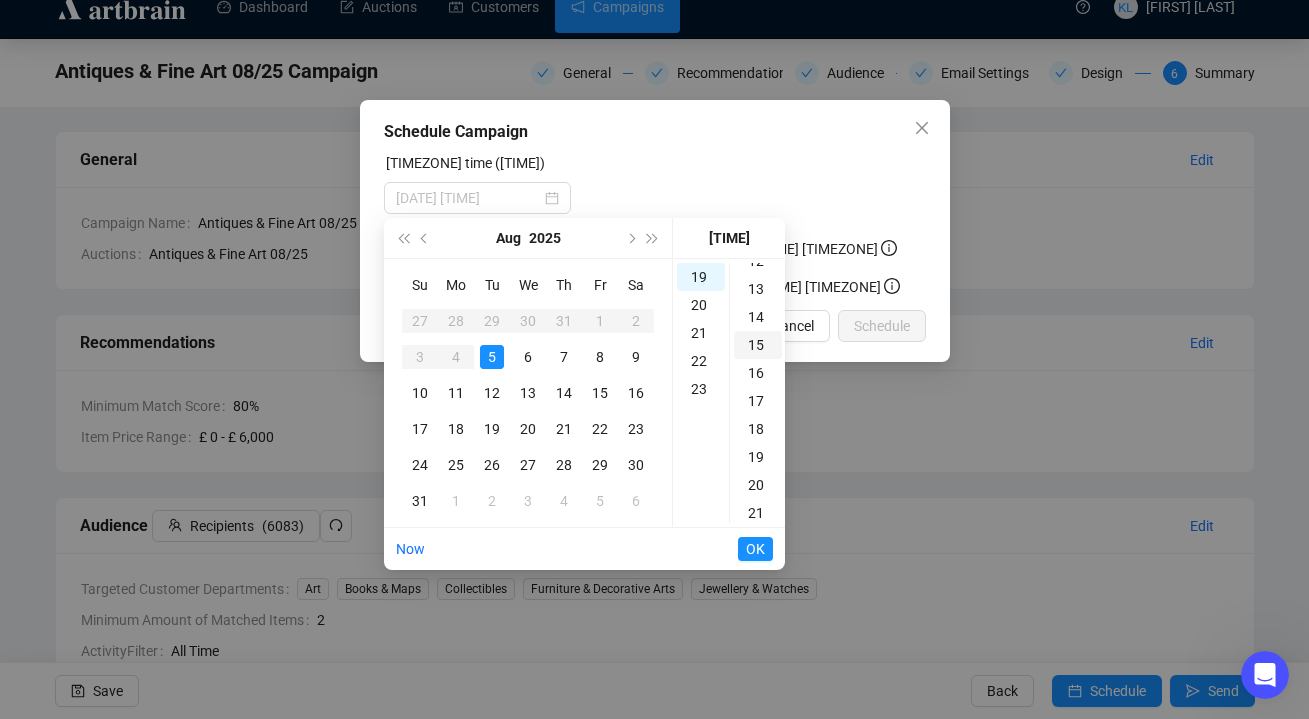 click on "15" at bounding box center (758, 345) 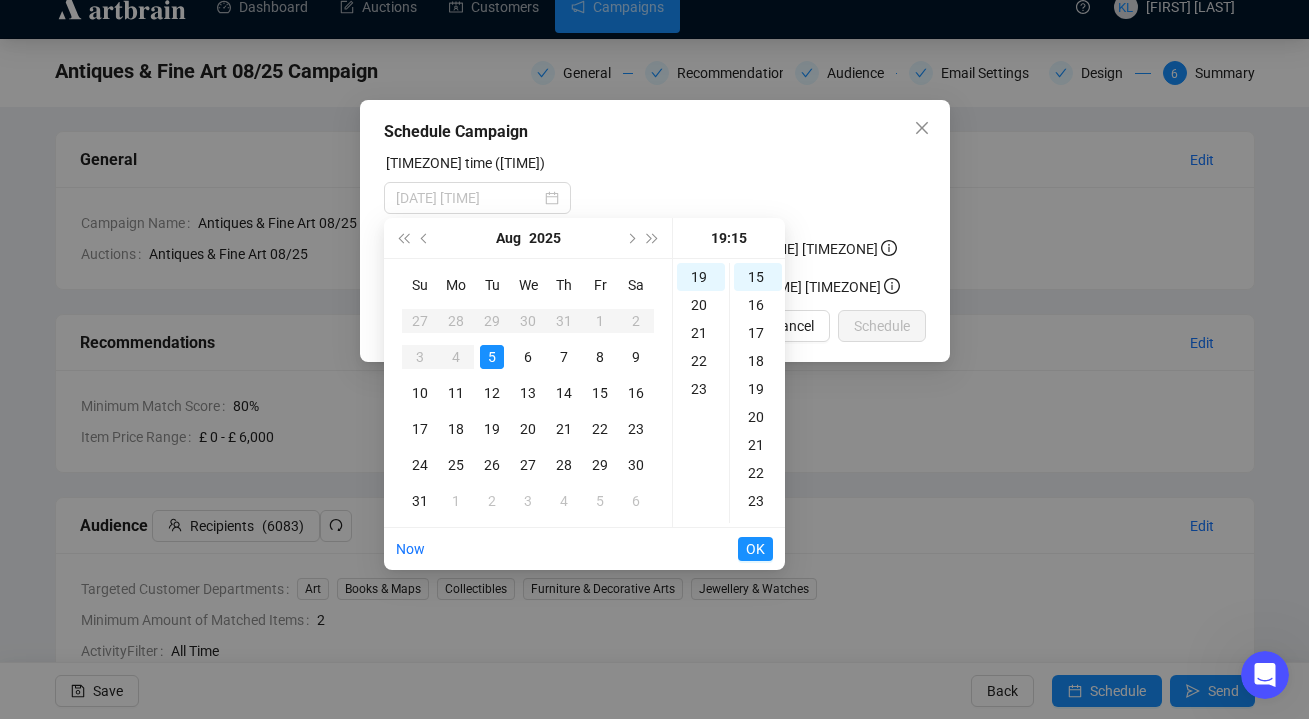 type on "[DATE] [TIME]" 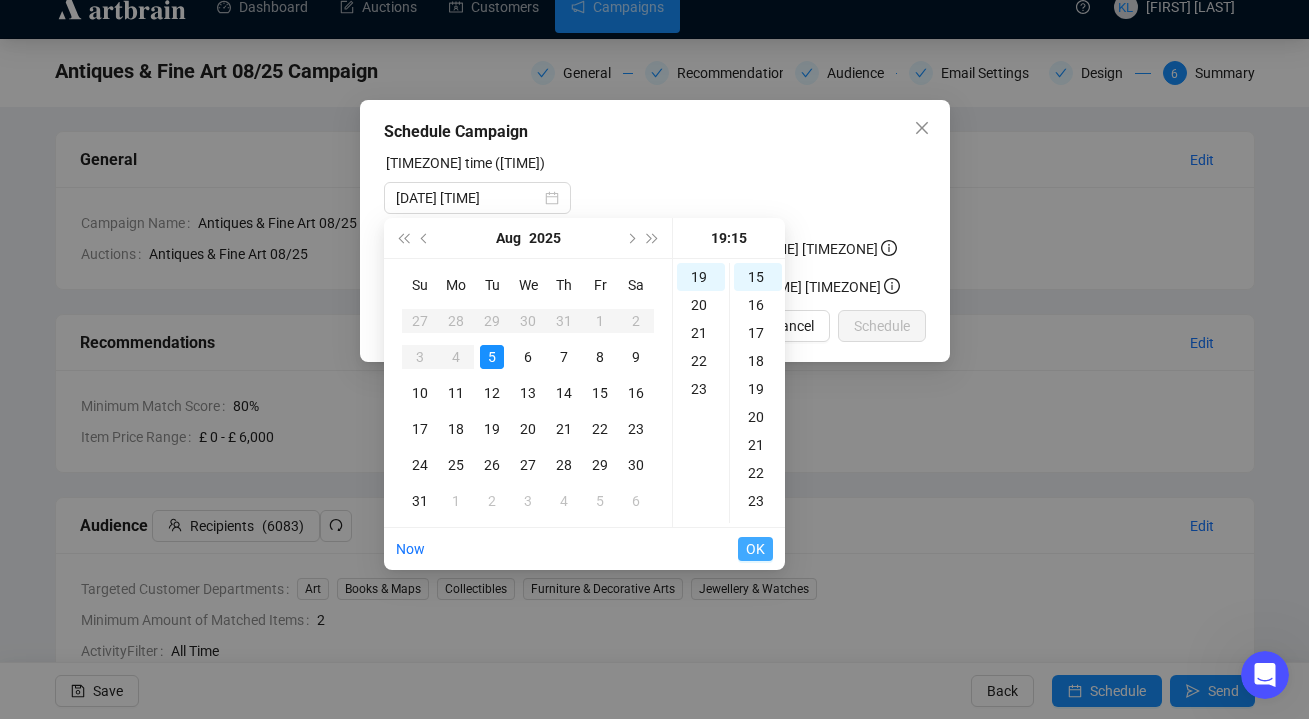 click on "OK" at bounding box center (755, 549) 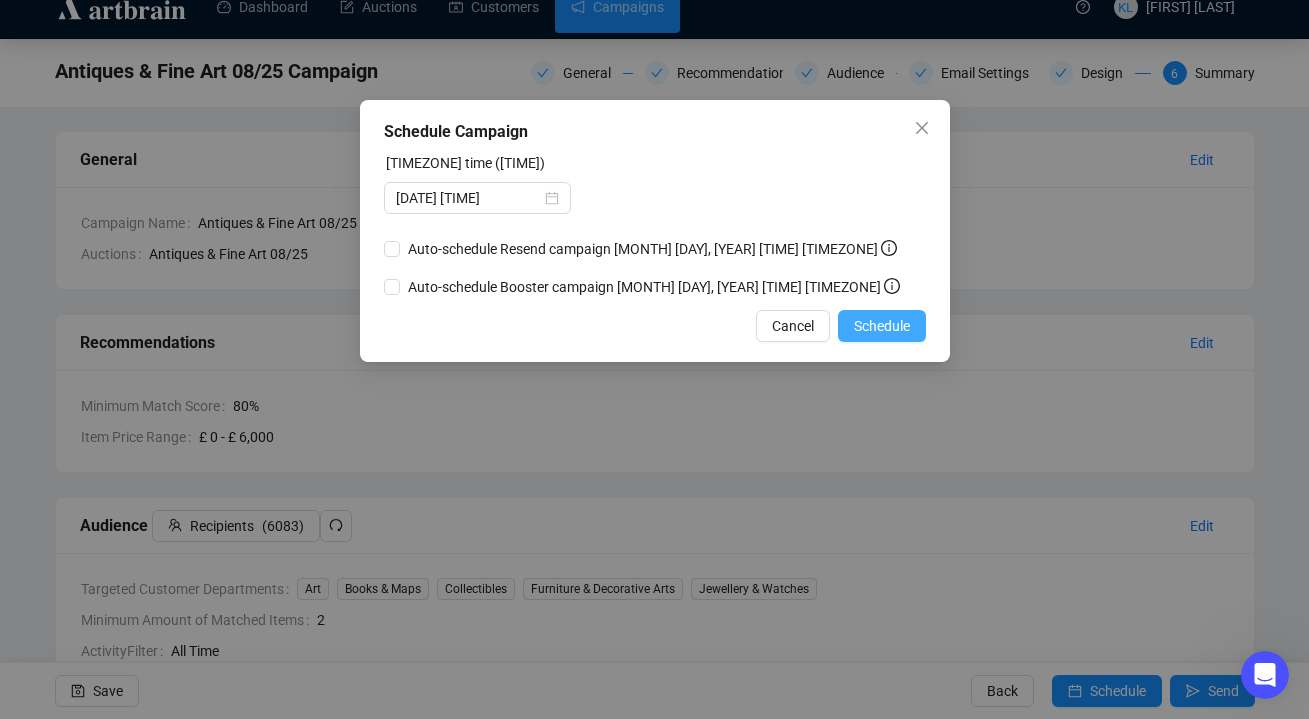 click on "Schedule" at bounding box center [882, 326] 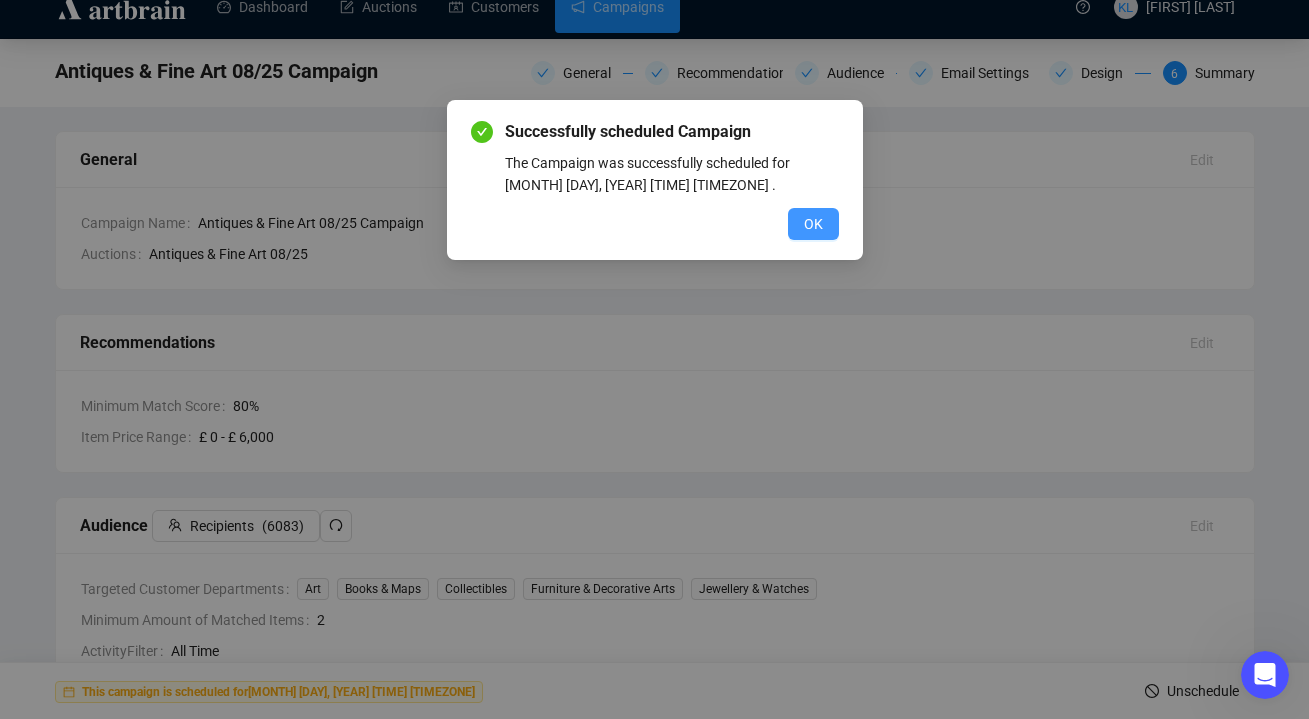 click on "OK" at bounding box center [813, 224] 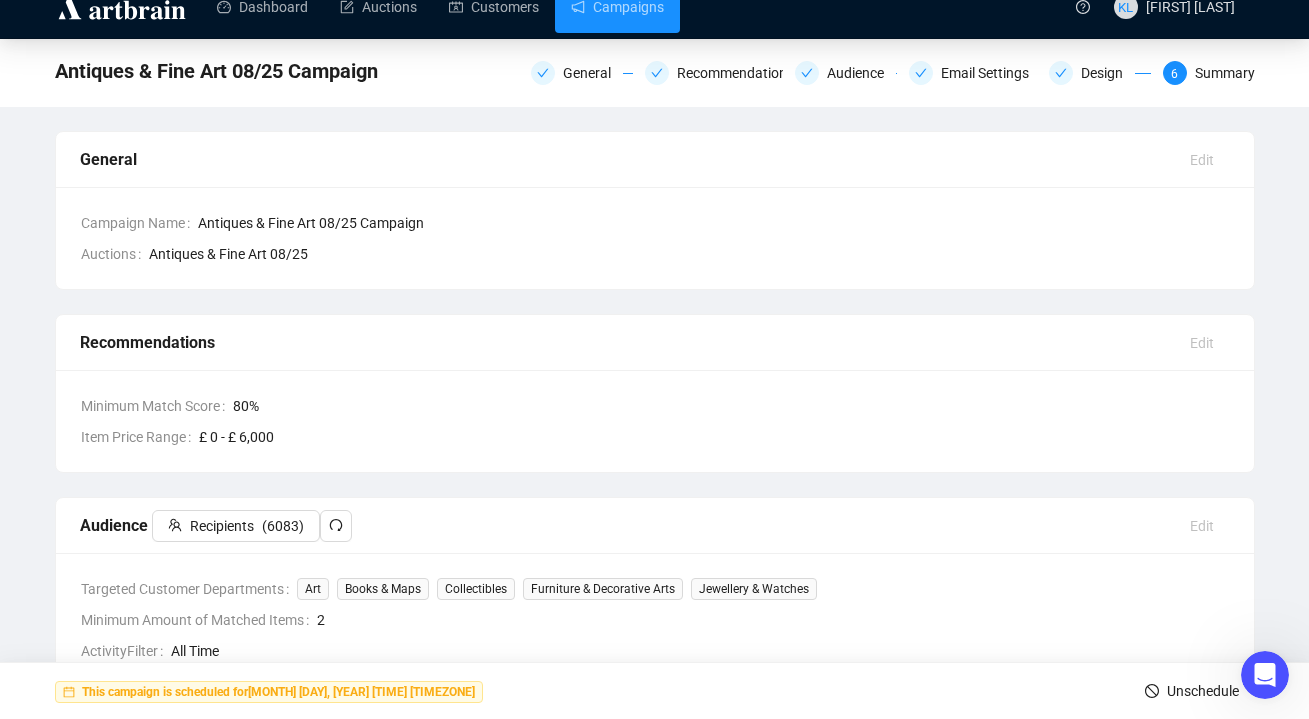 scroll, scrollTop: 0, scrollLeft: 0, axis: both 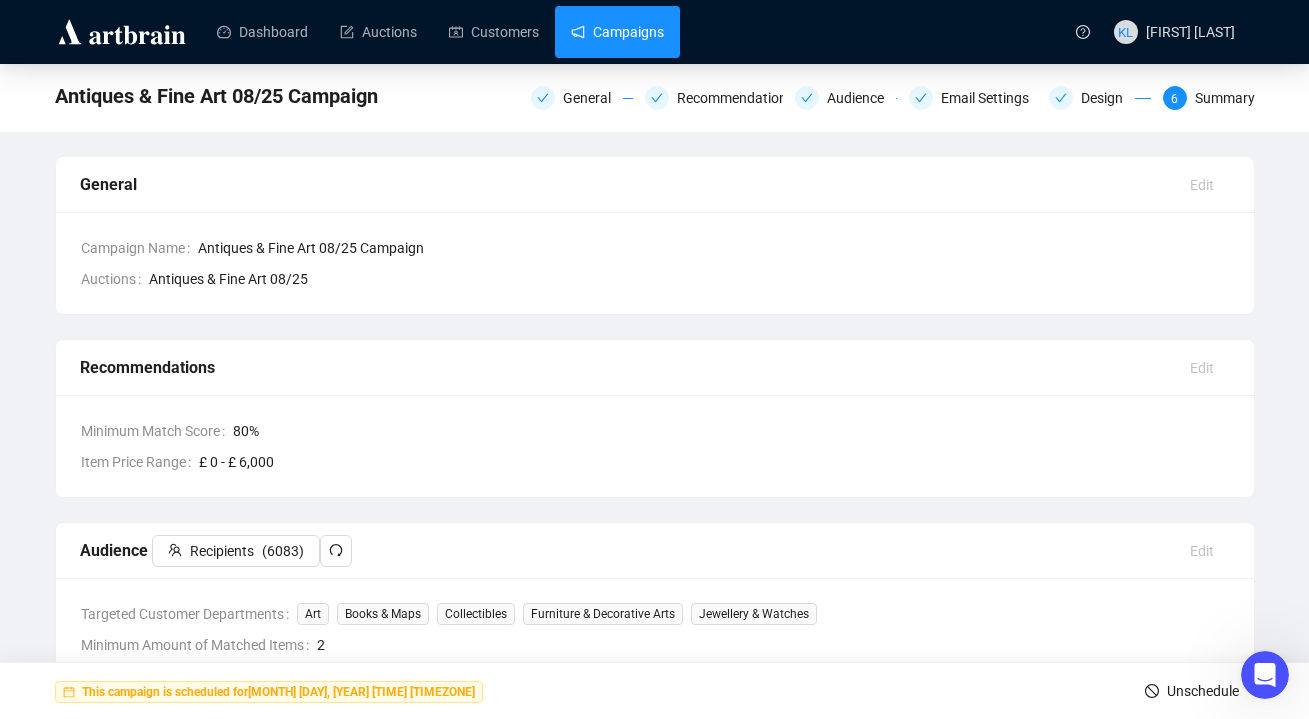click on "Campaigns" at bounding box center (617, 32) 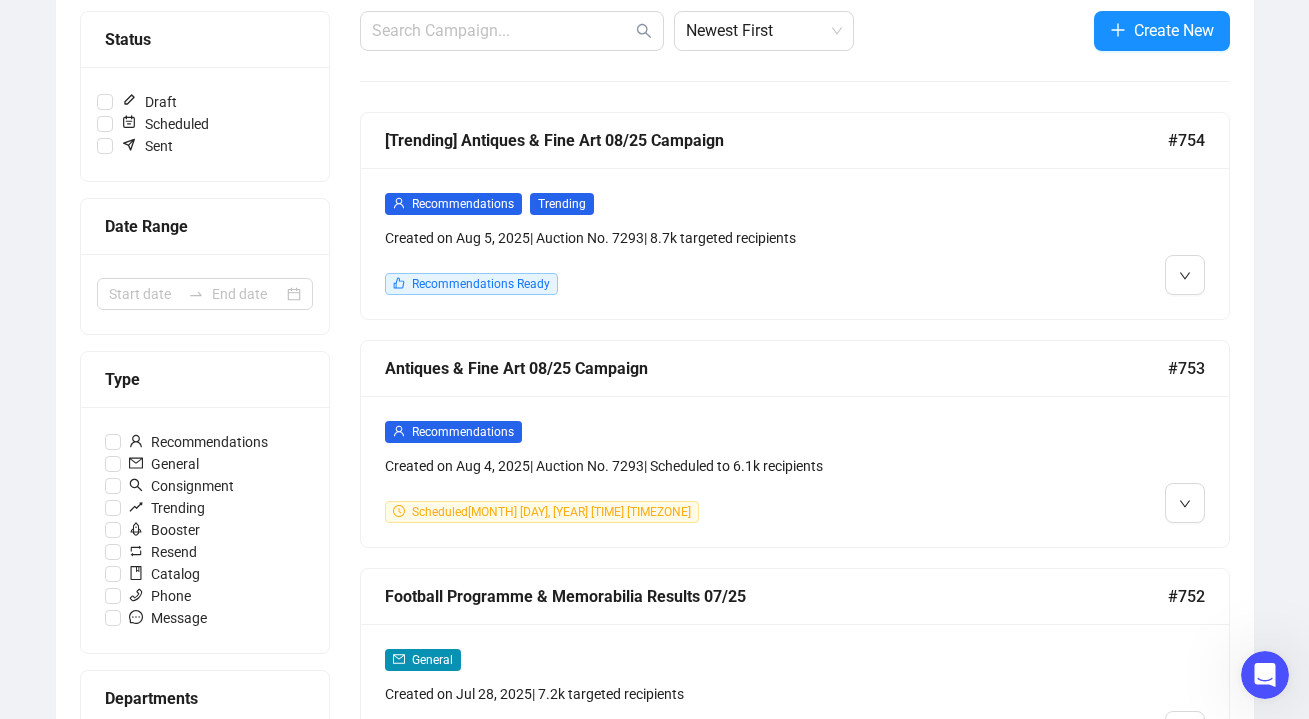 scroll, scrollTop: 253, scrollLeft: 0, axis: vertical 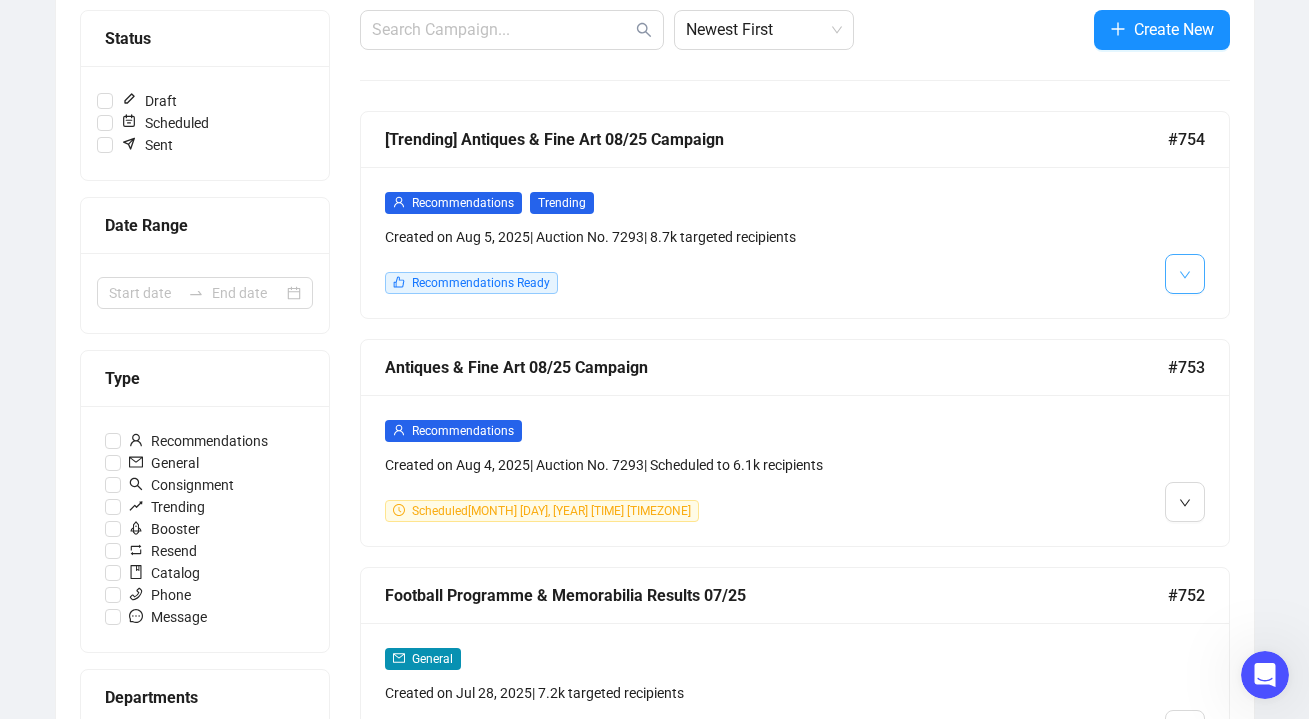 click 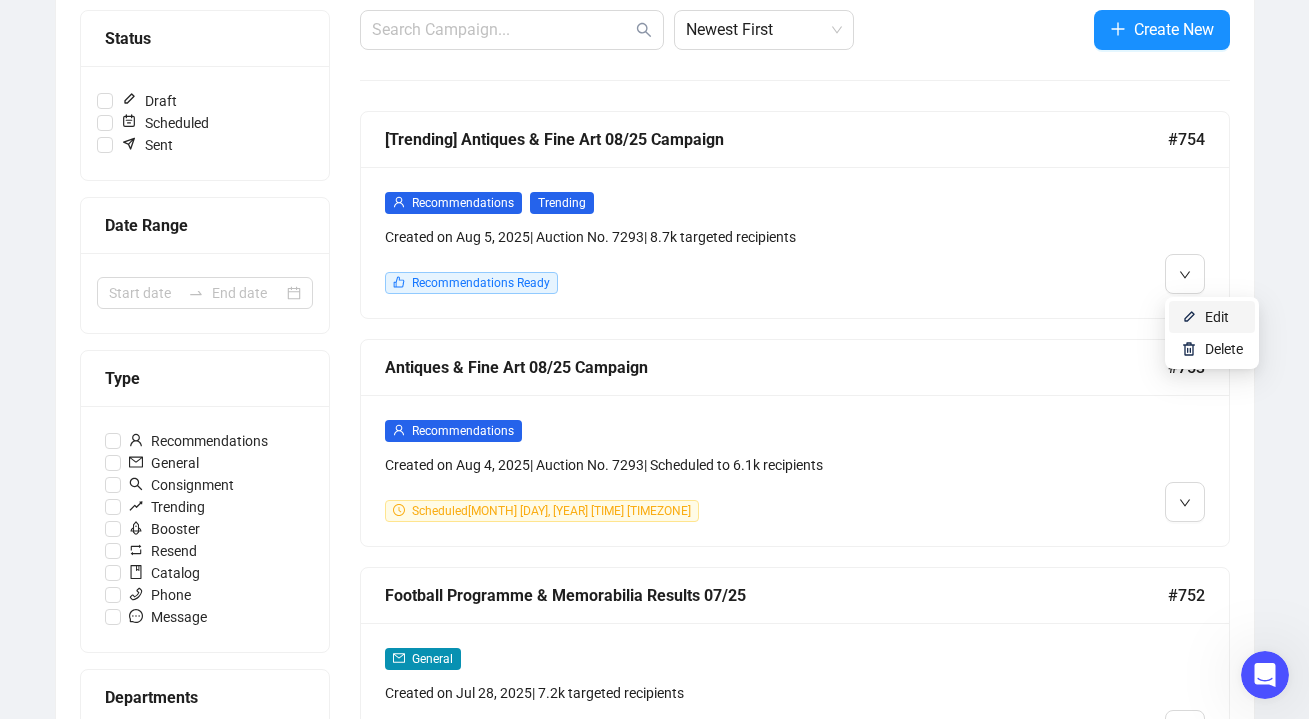 click on "Edit" at bounding box center (1212, 317) 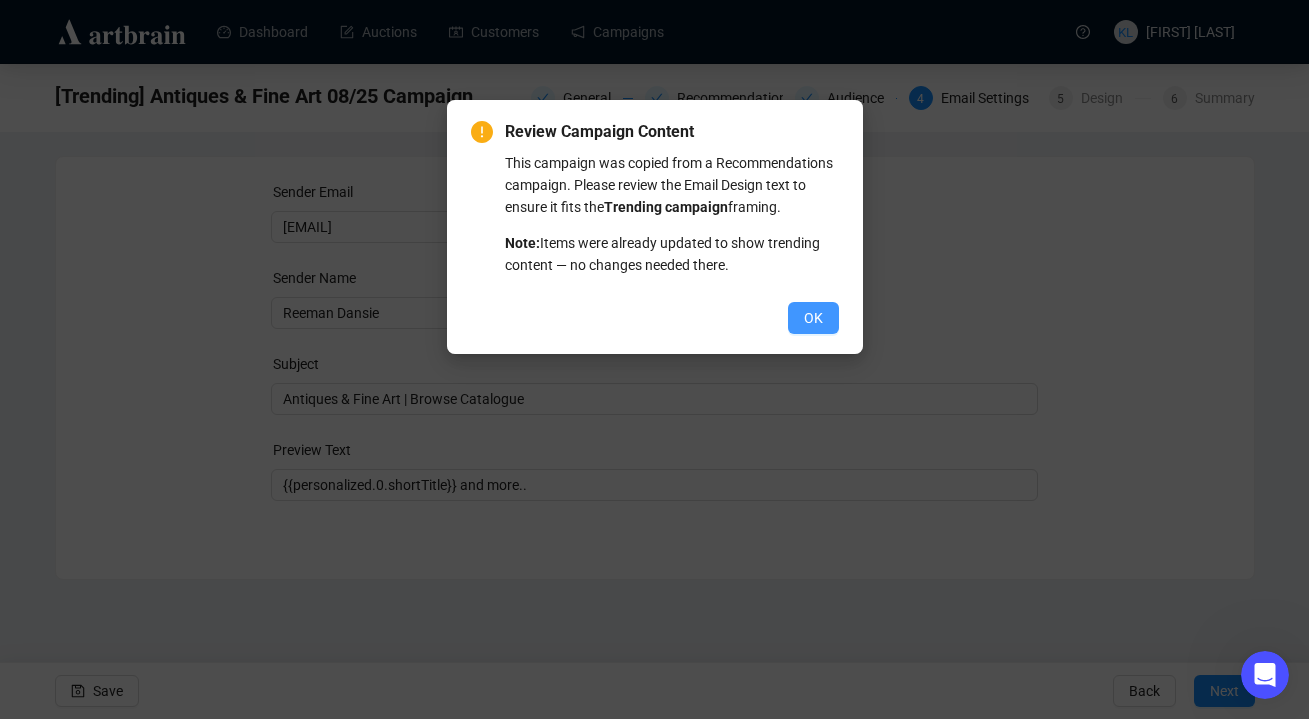 click on "OK" at bounding box center (813, 318) 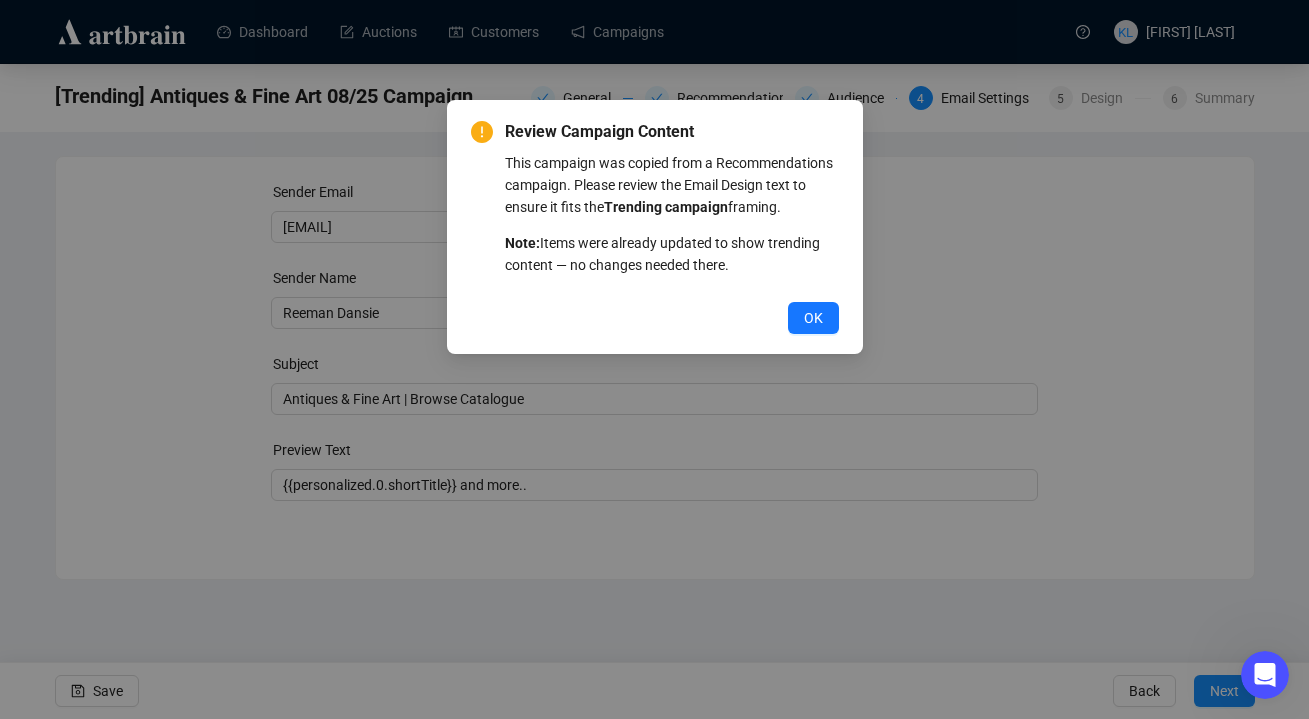 click on "OK" at bounding box center (813, 318) 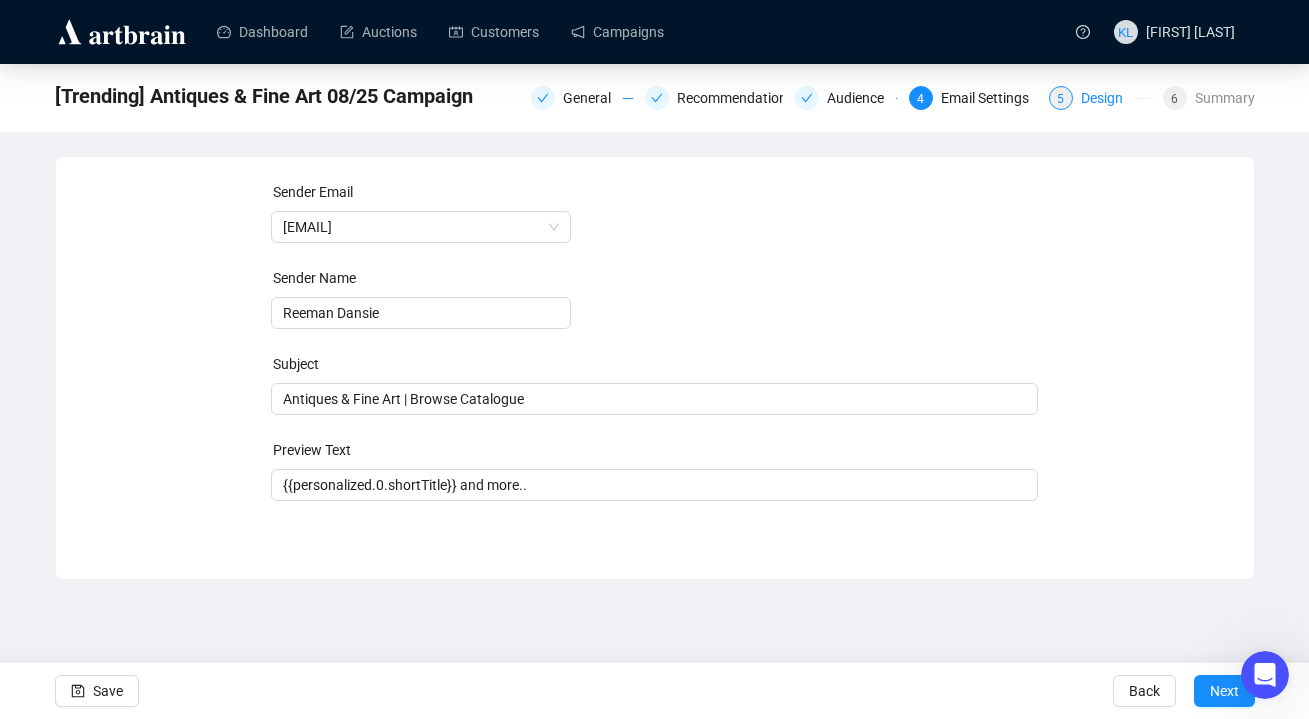 click on "Design" at bounding box center [1108, 98] 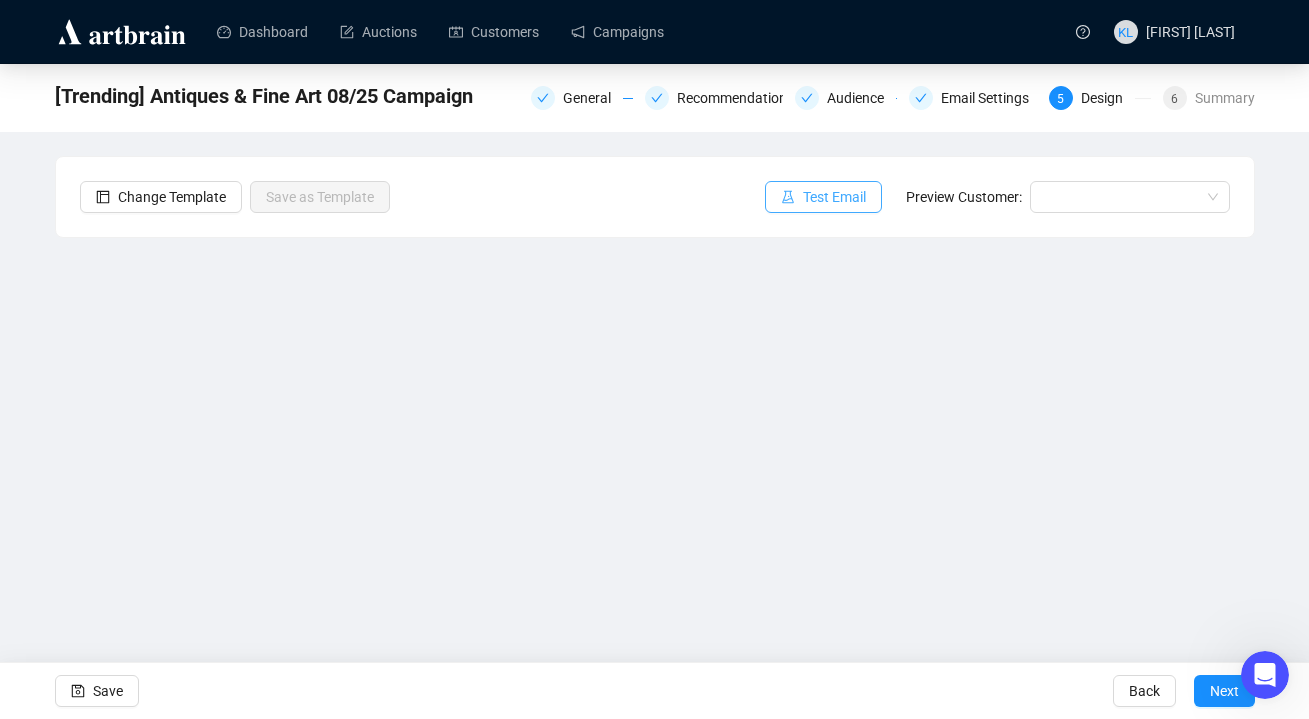 click at bounding box center (788, 197) 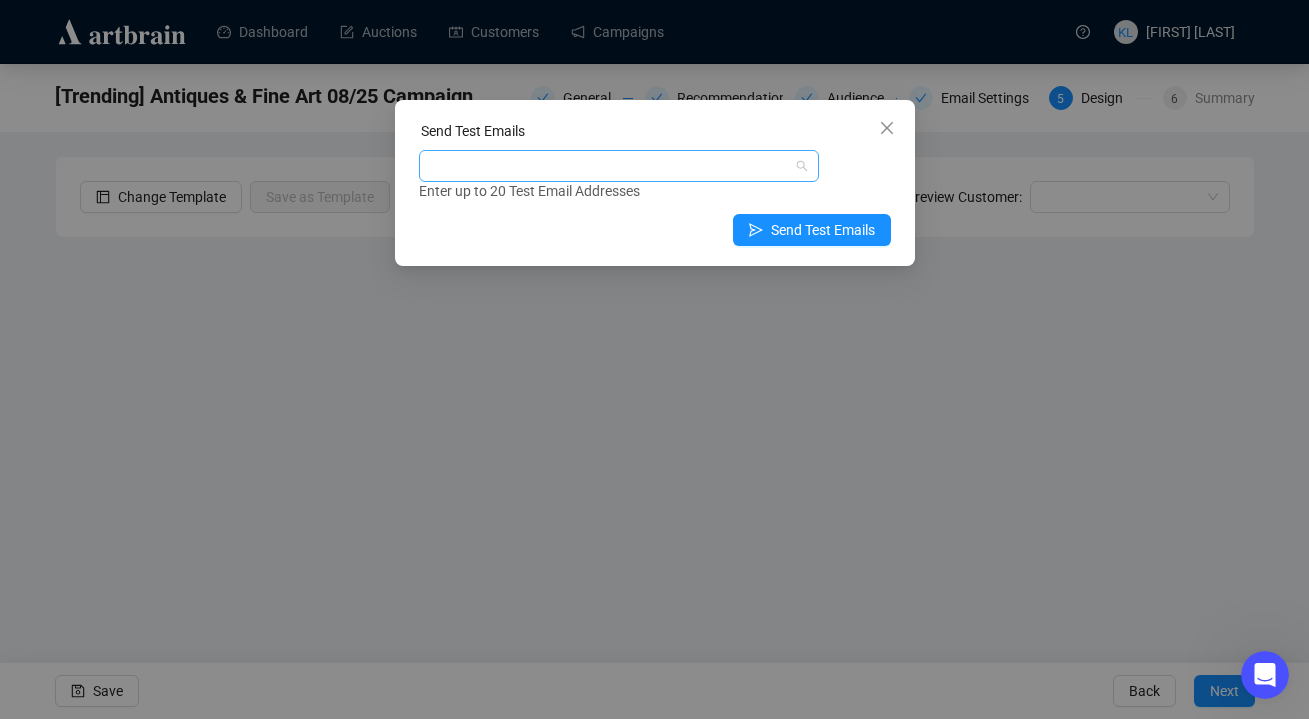click at bounding box center [608, 166] 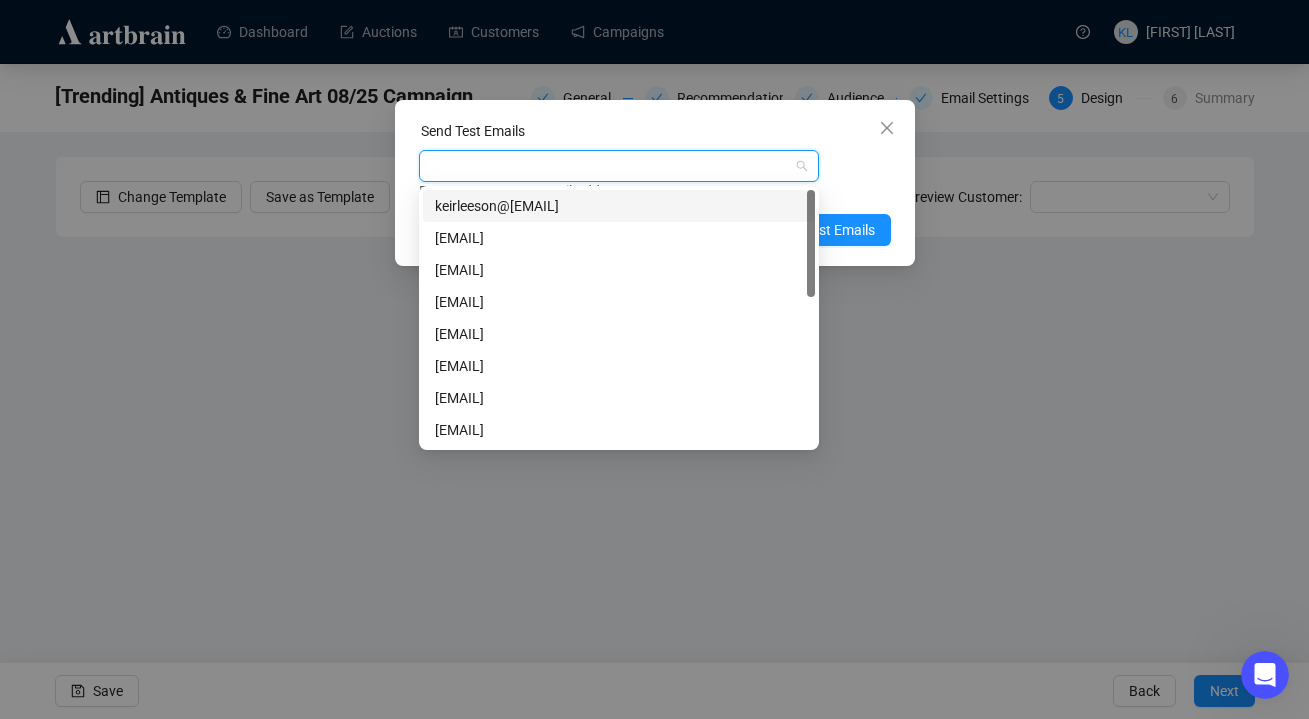 click on "keirleeson@[EMAIL]" at bounding box center (619, 206) 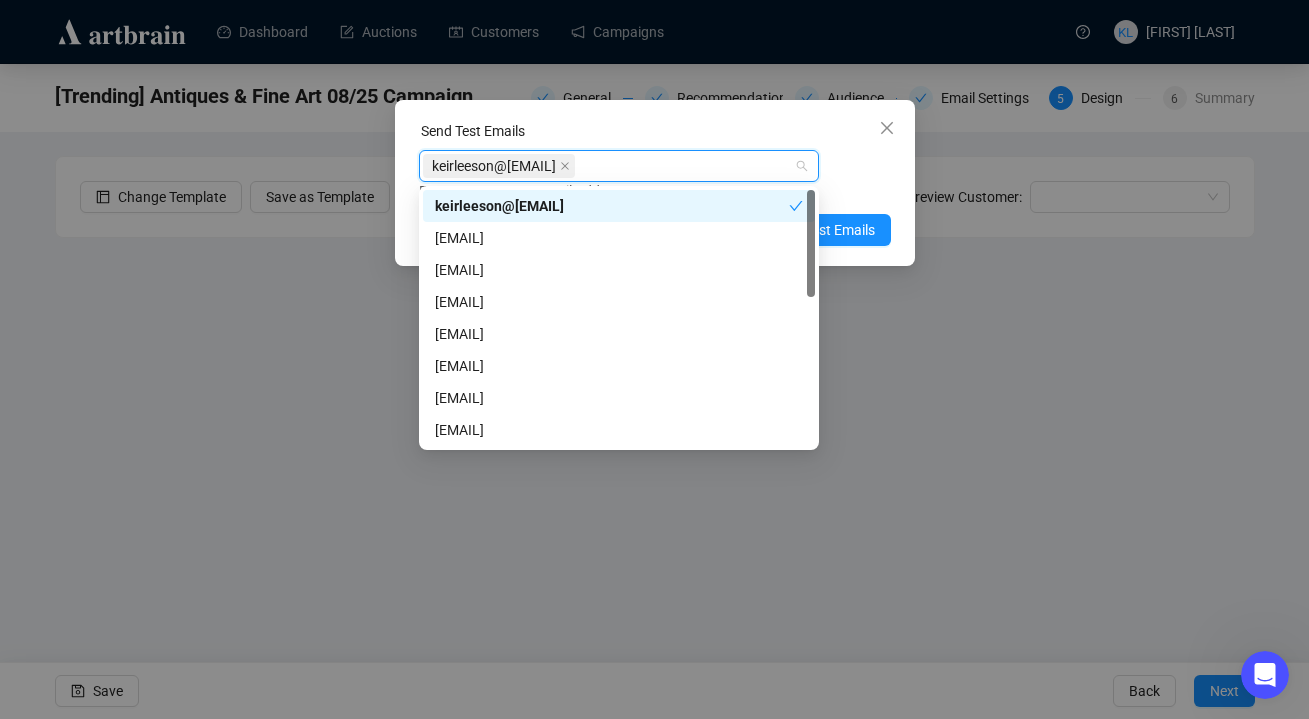 click on "[EMAIL]   Enter up to 20 Test Email Addresses" at bounding box center (655, 176) 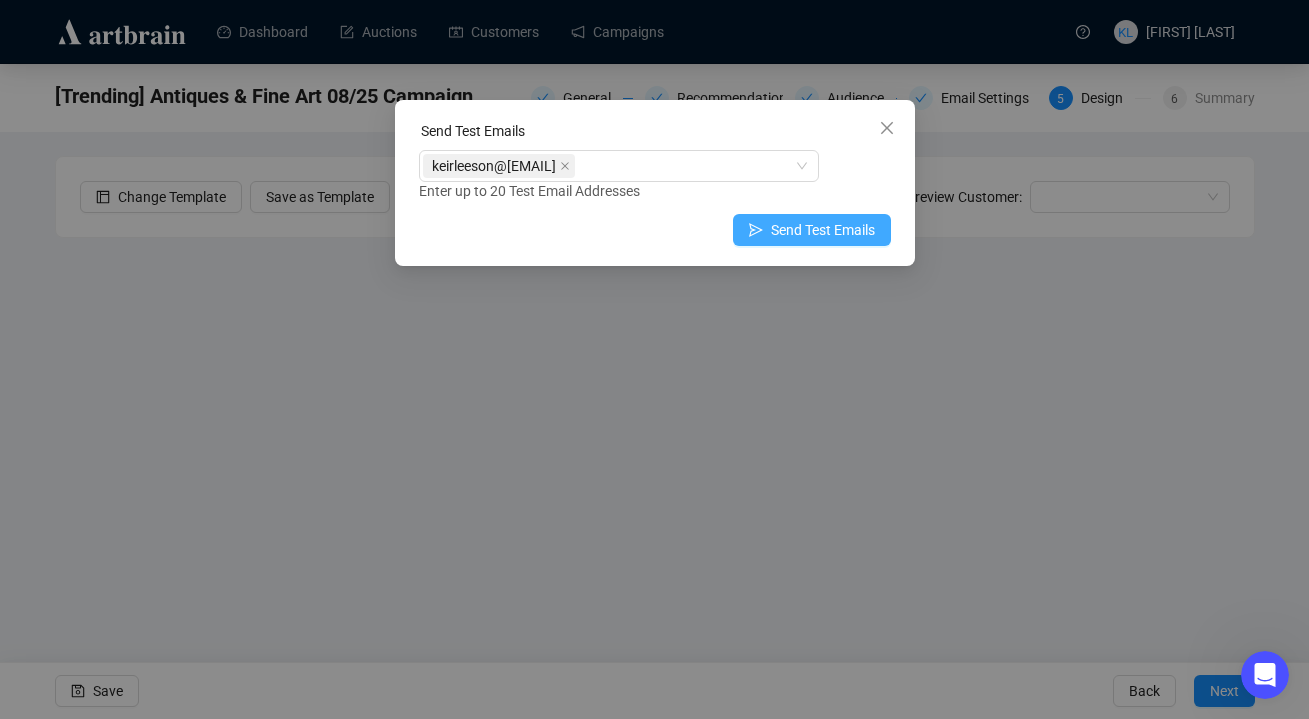 click on "Send Test Emails" at bounding box center (823, 230) 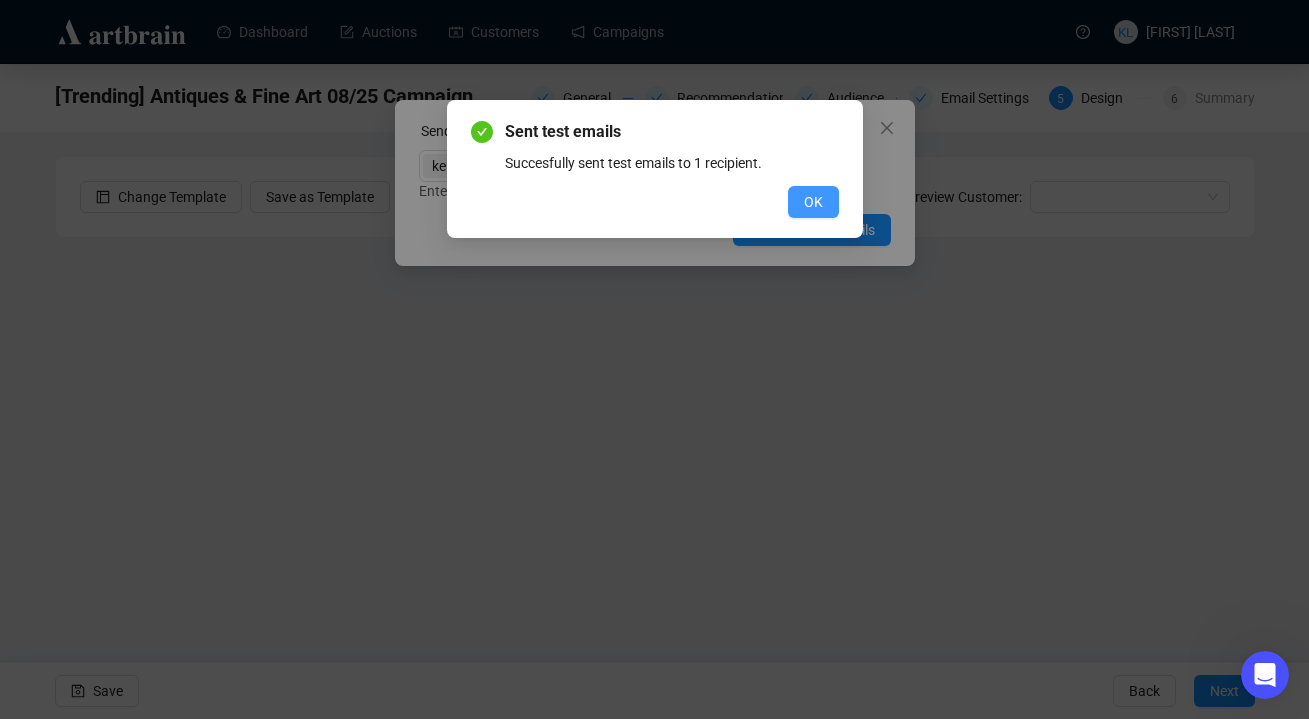 click on "OK" at bounding box center [813, 202] 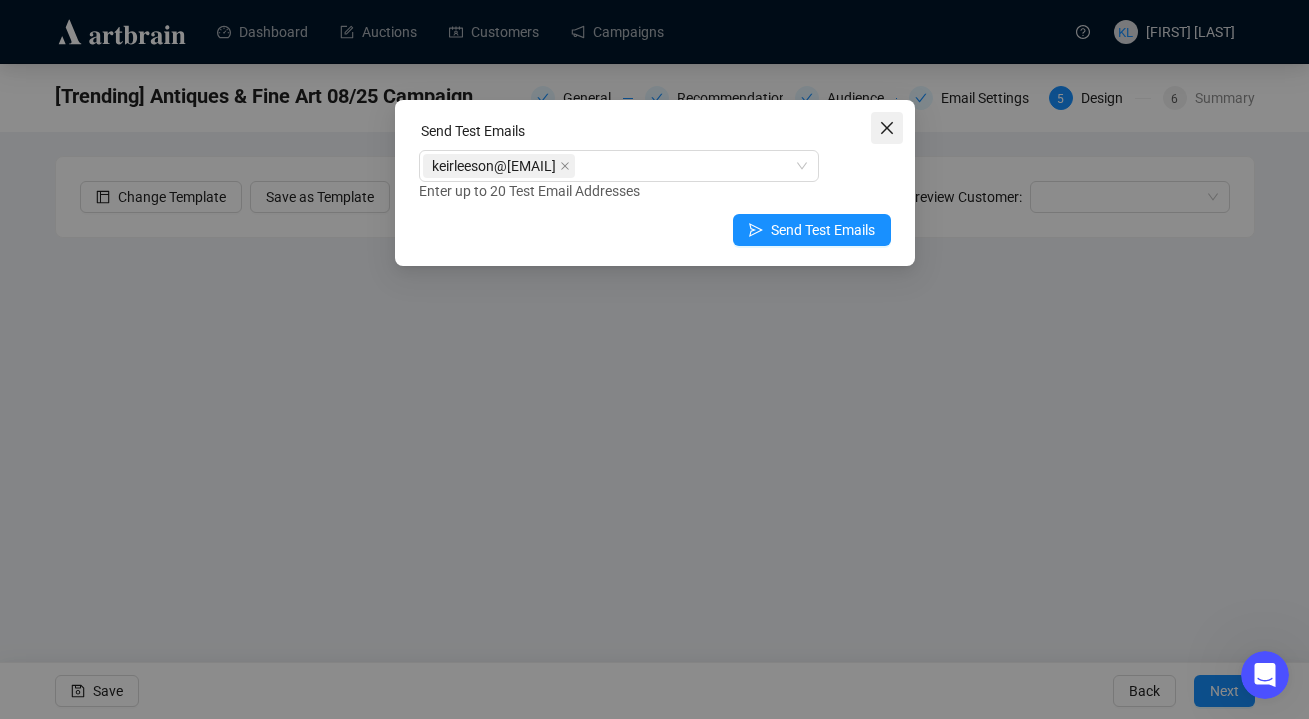 click 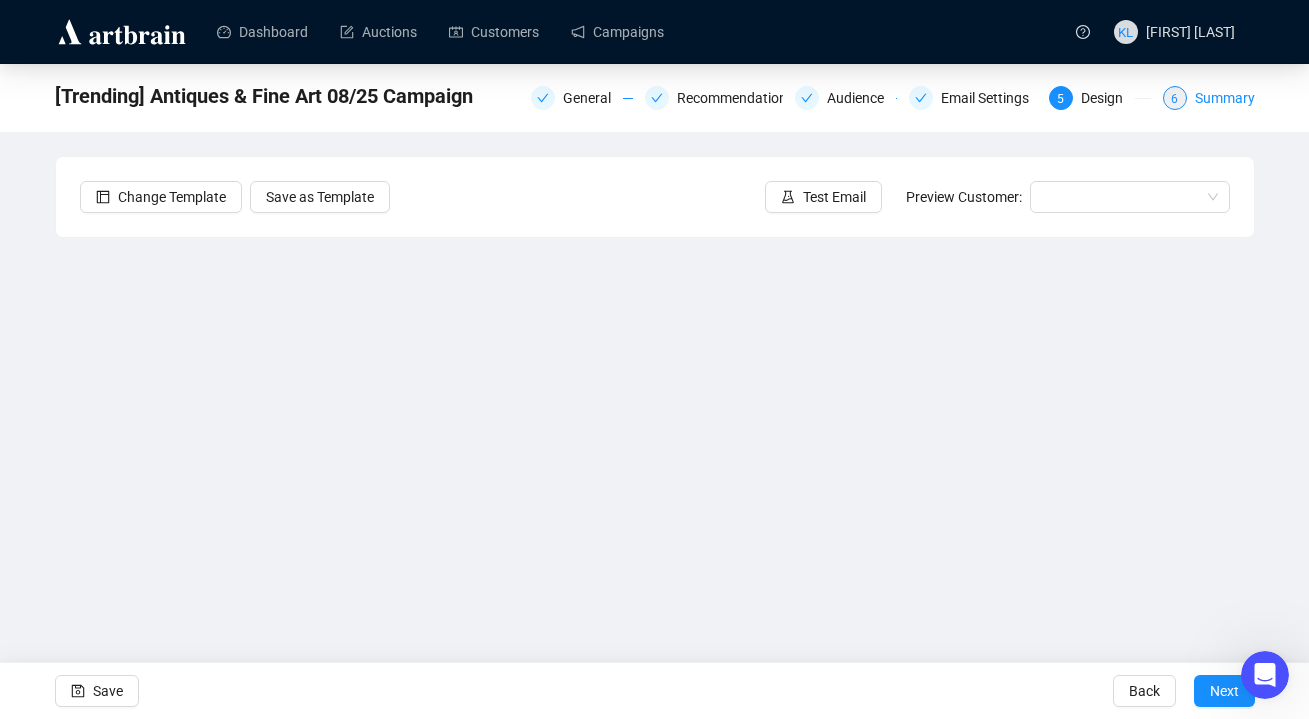 click on "6" at bounding box center [1174, 99] 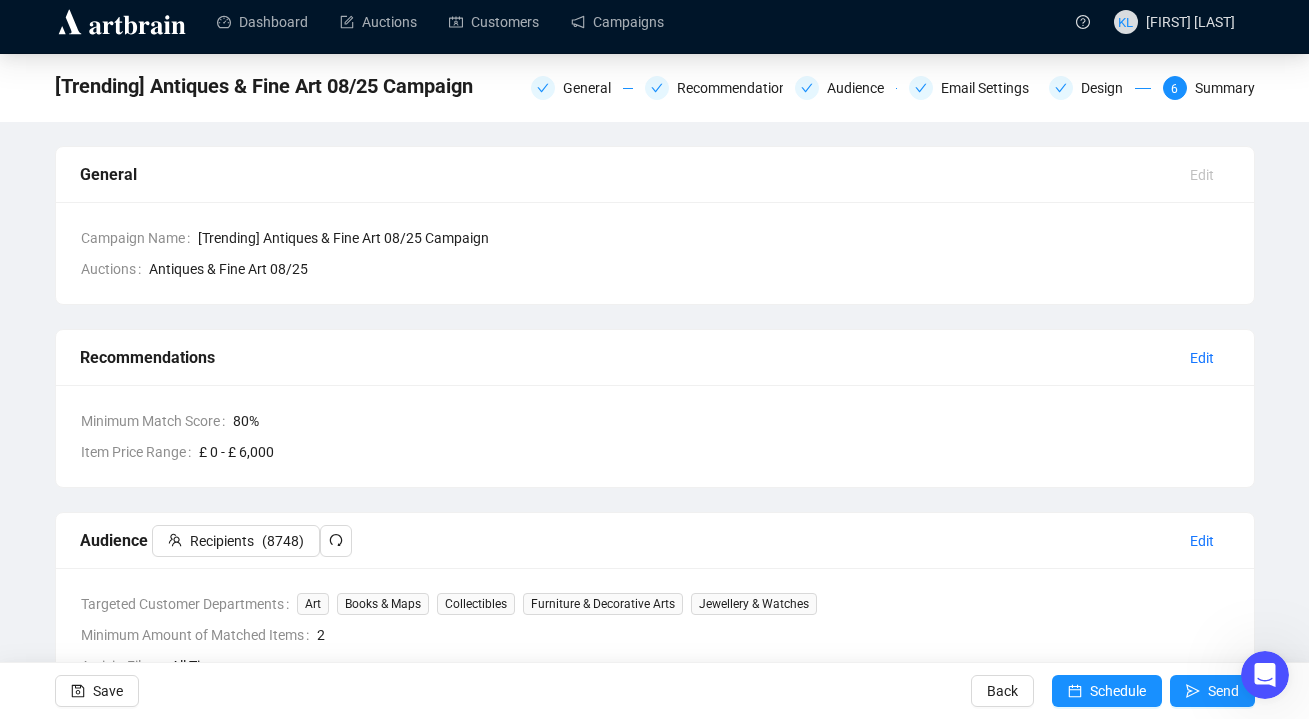scroll, scrollTop: 8, scrollLeft: 0, axis: vertical 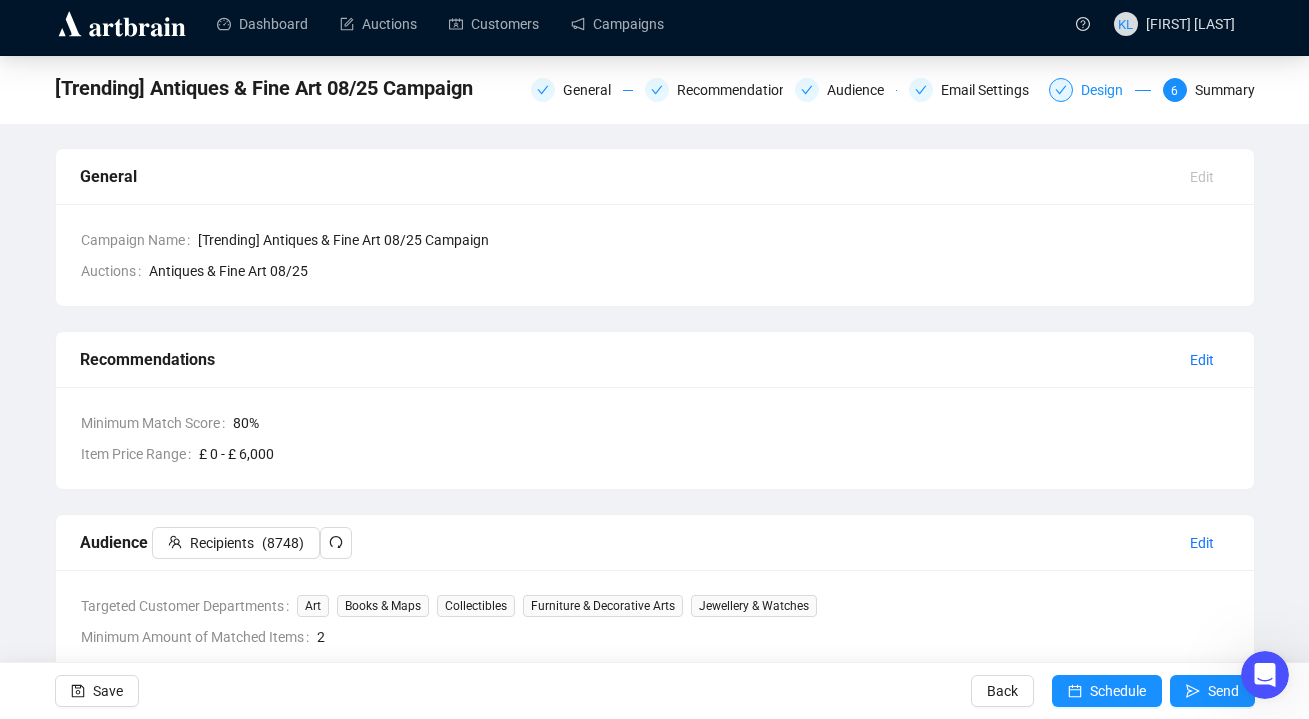 click on "Design" at bounding box center (1100, 90) 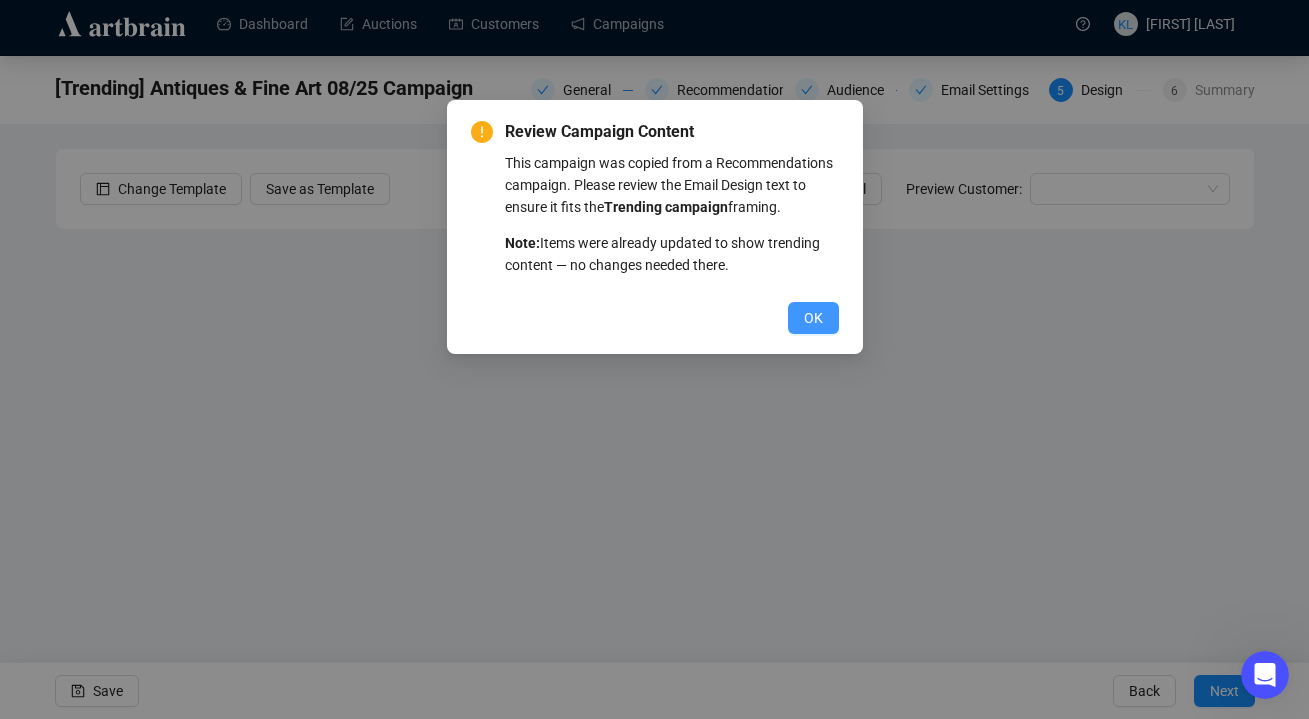 click on "OK" at bounding box center (813, 318) 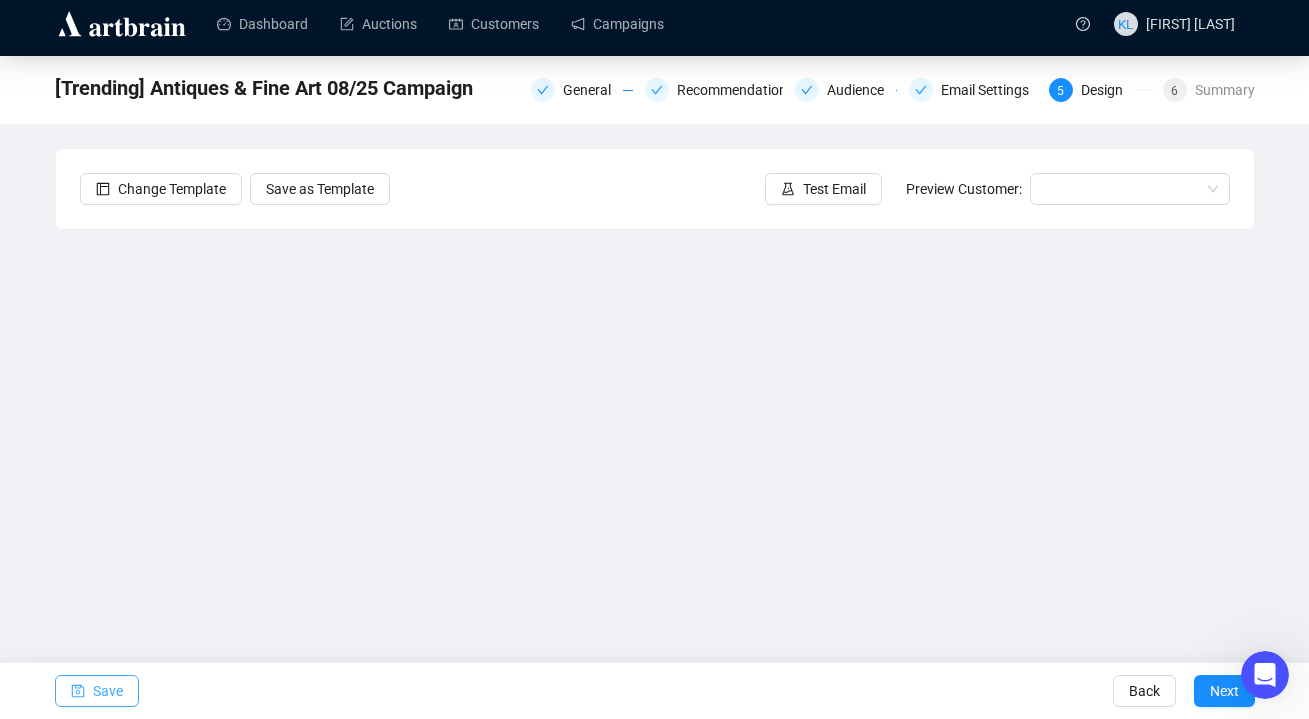 click on "Save" at bounding box center [108, 691] 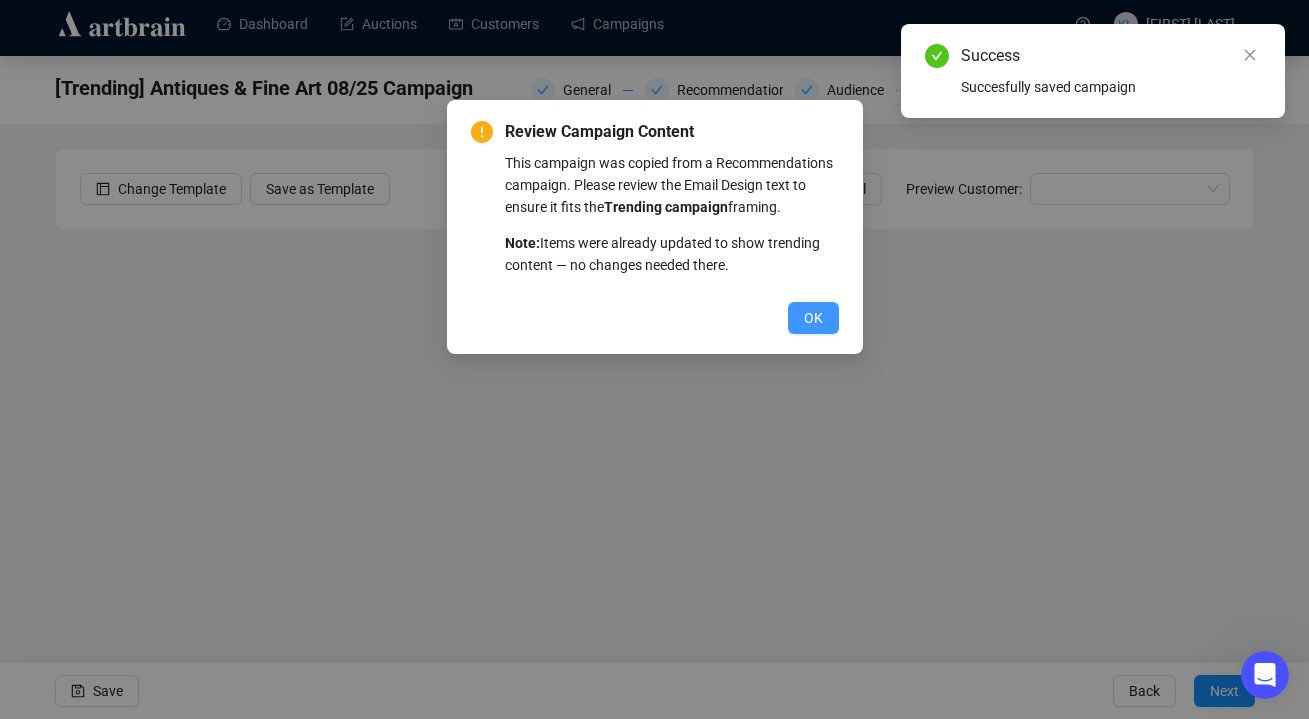 click on "OK" at bounding box center [813, 318] 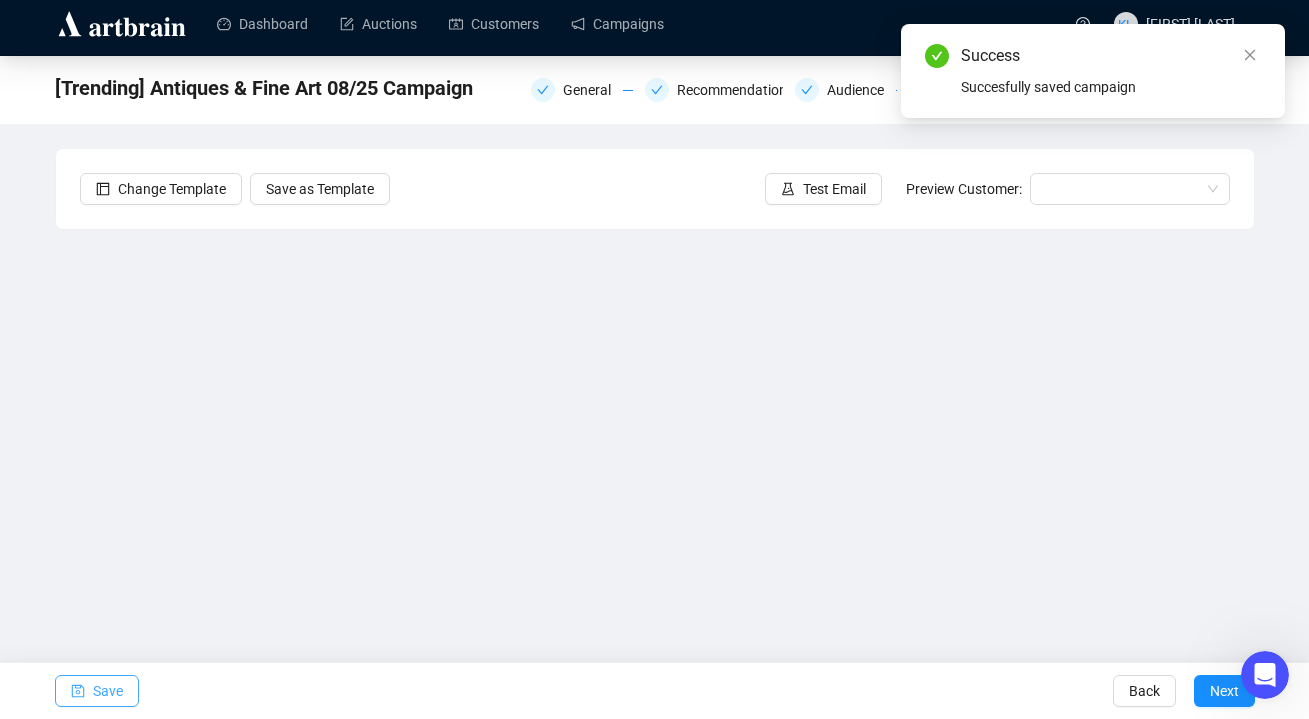 click on "Save" at bounding box center (108, 691) 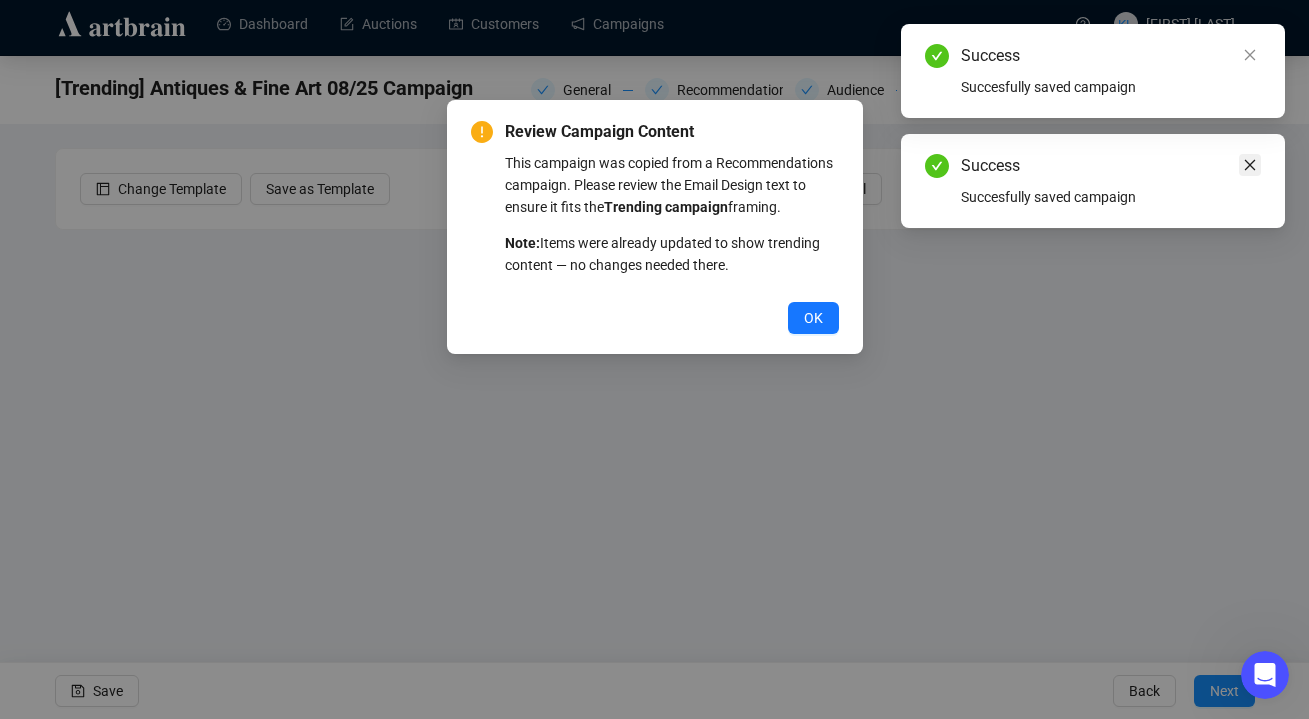 click on "Success Succesfully saved campaign Success Succesfully saved campaign" at bounding box center (1285, 24) 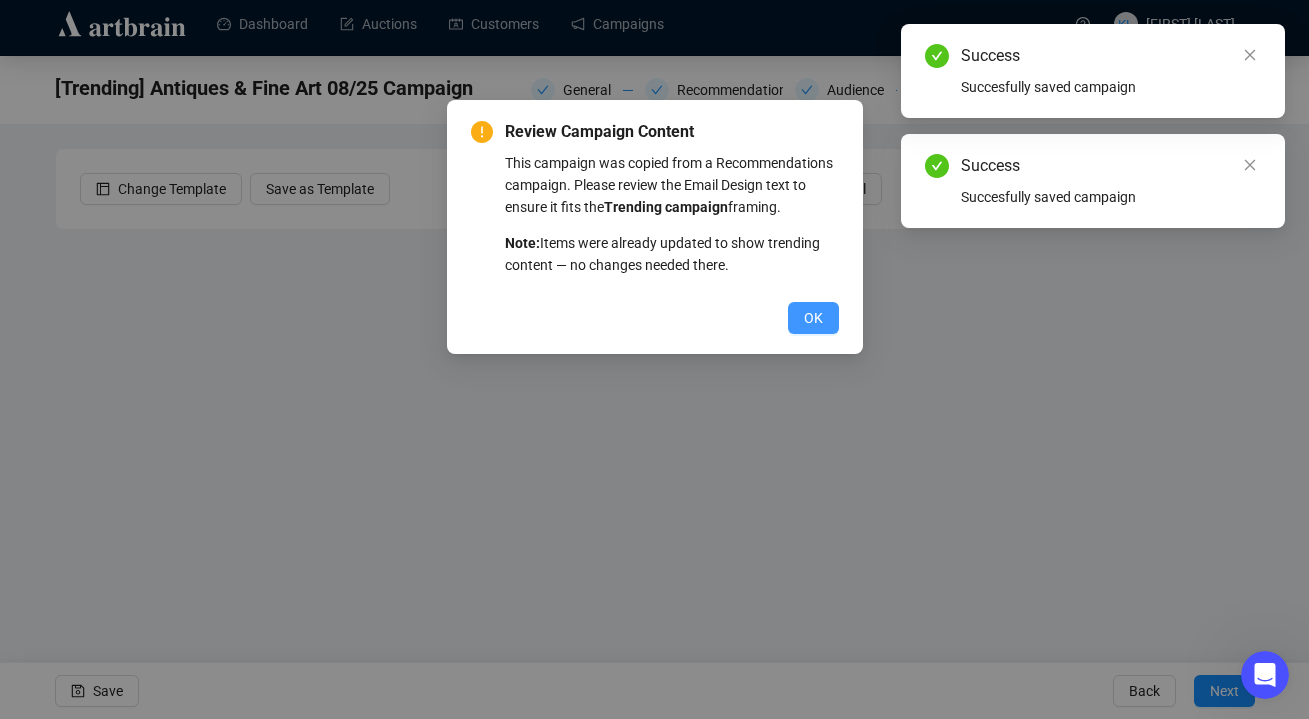 click on "OK" at bounding box center [813, 318] 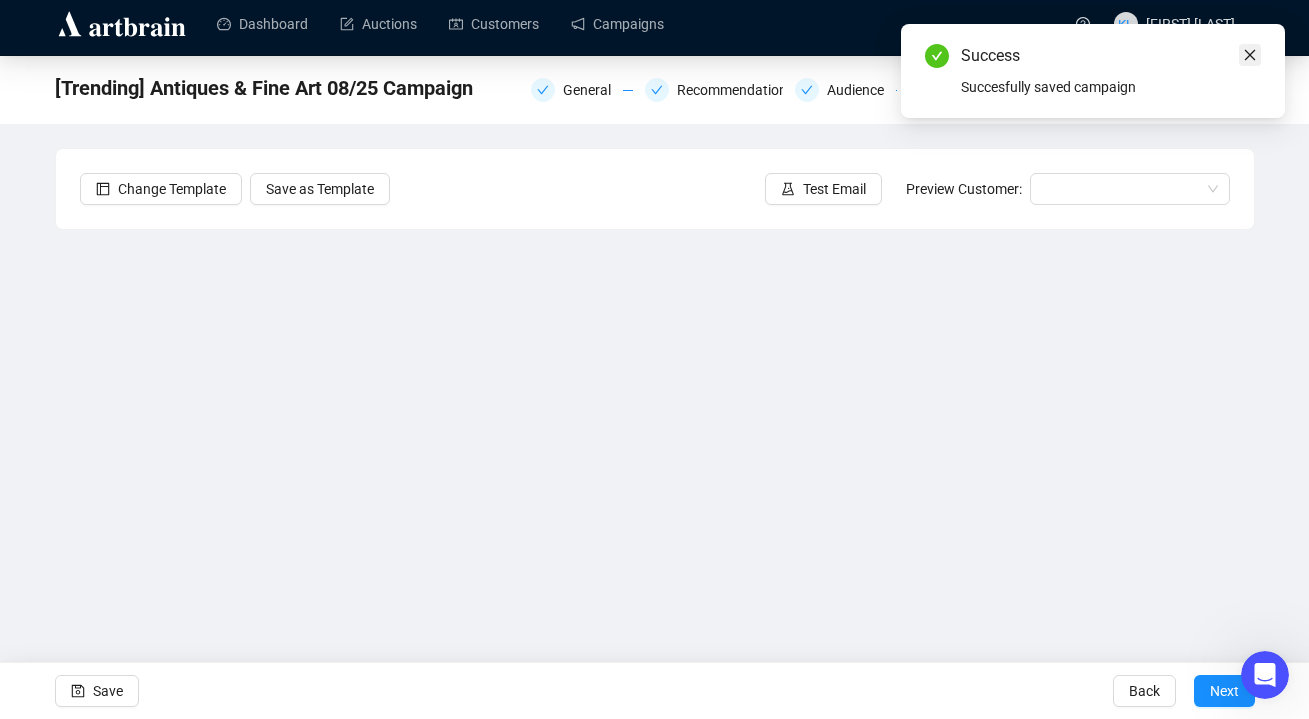 click 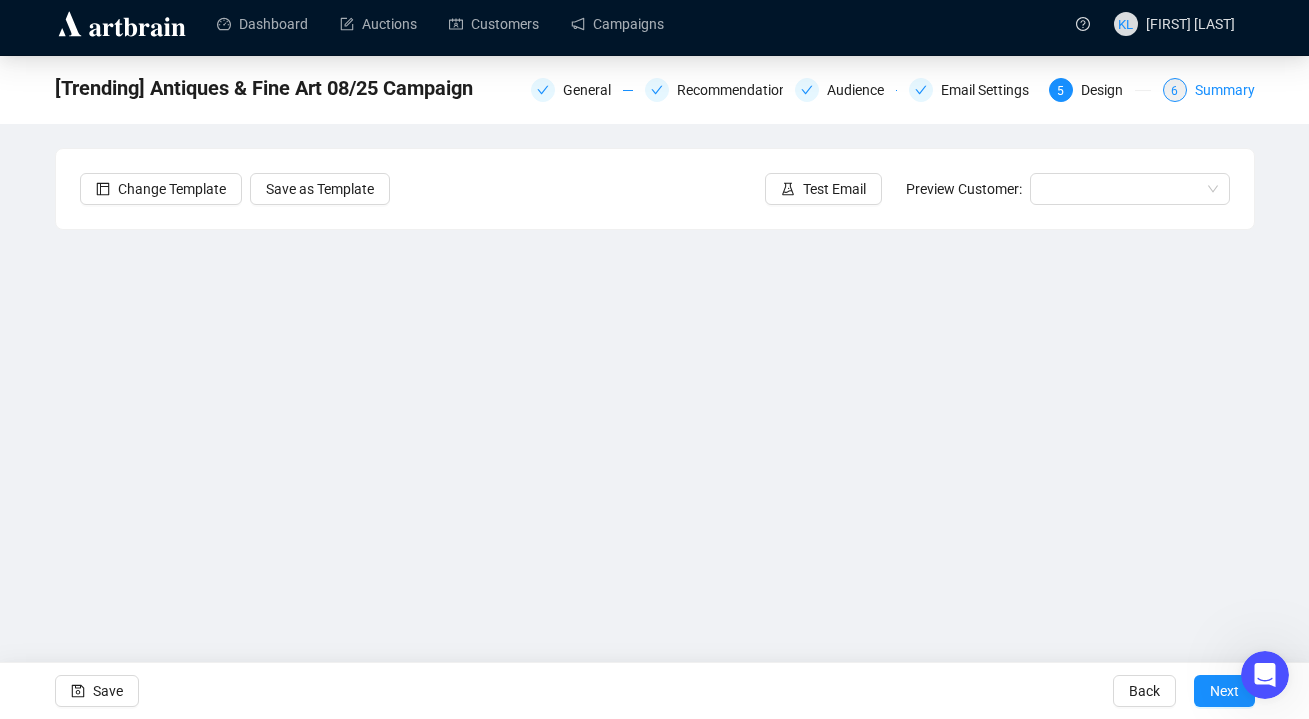 click on "Summary" at bounding box center (1225, 90) 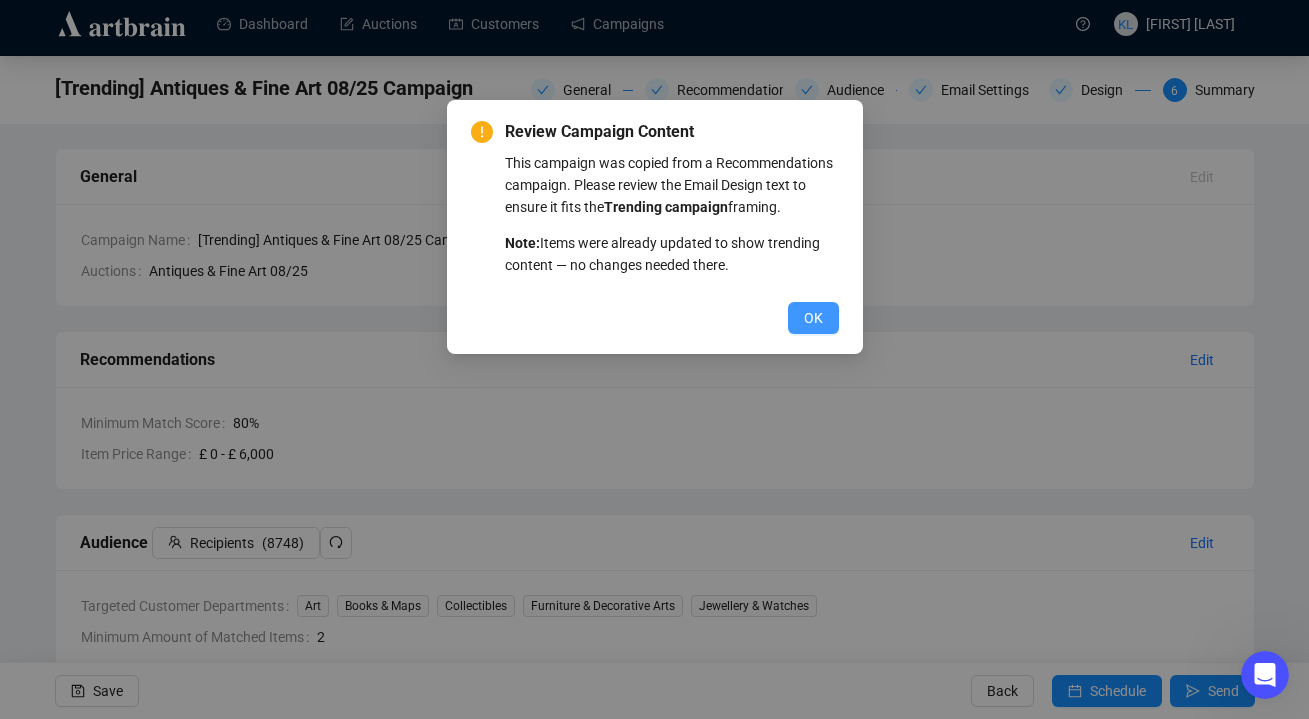 click on "OK" at bounding box center [813, 318] 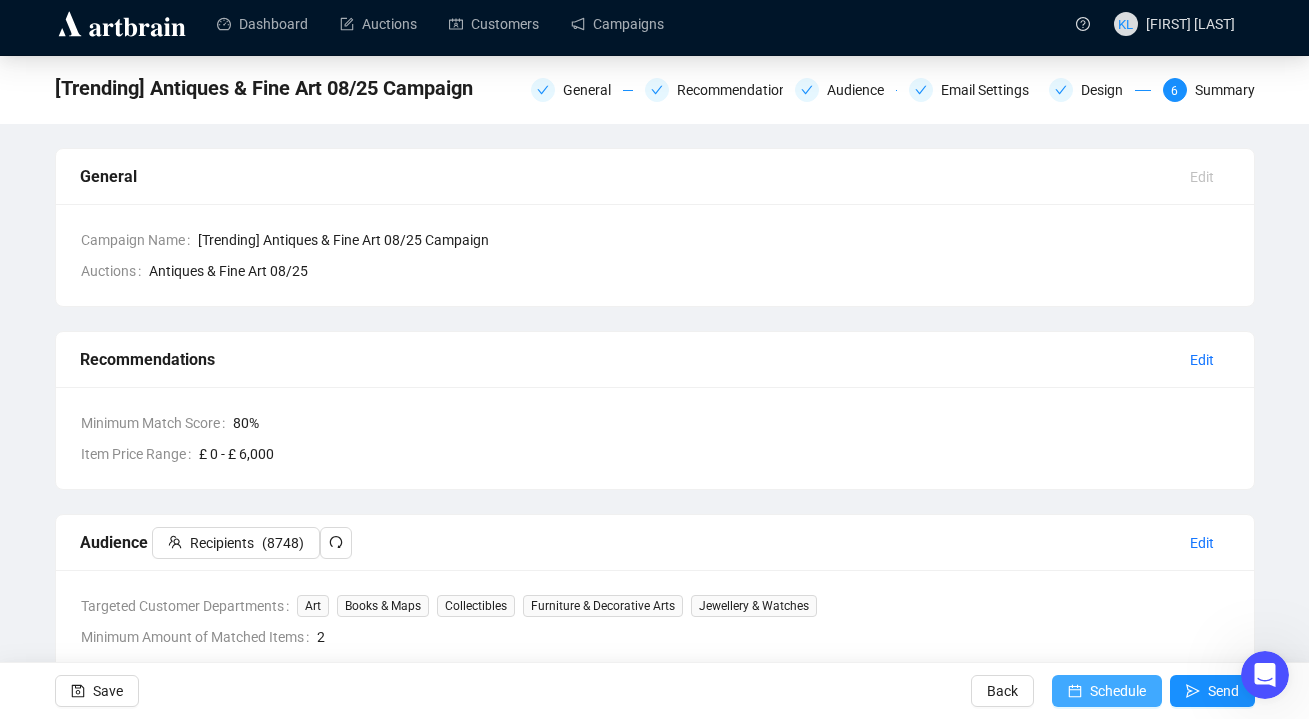 click on "Schedule" at bounding box center (1107, 691) 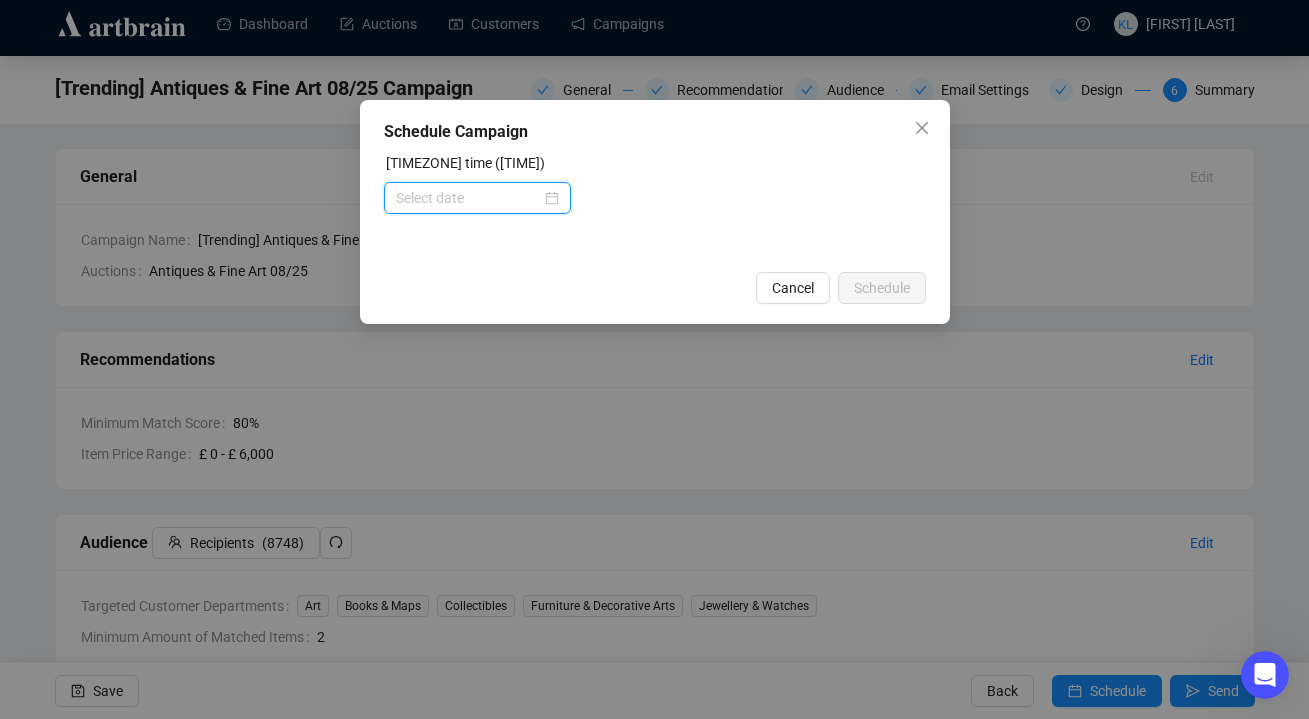 click at bounding box center (468, 198) 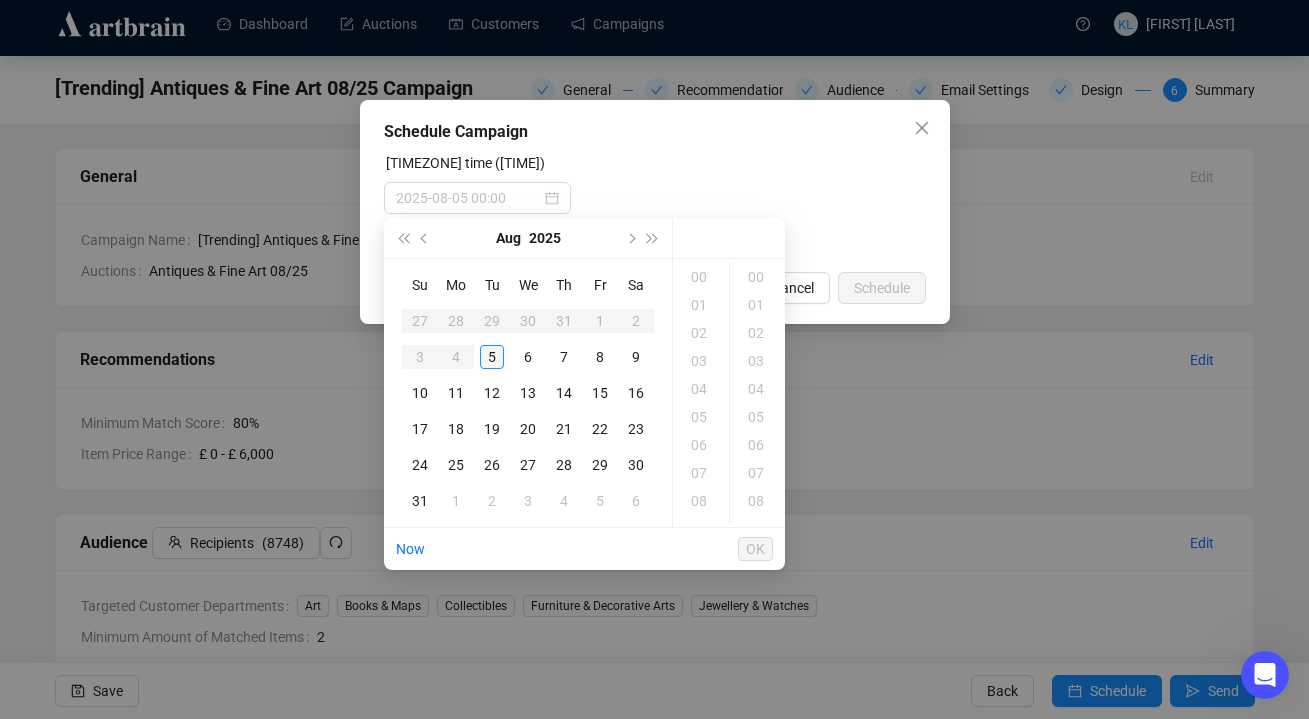 click on "5" at bounding box center [492, 357] 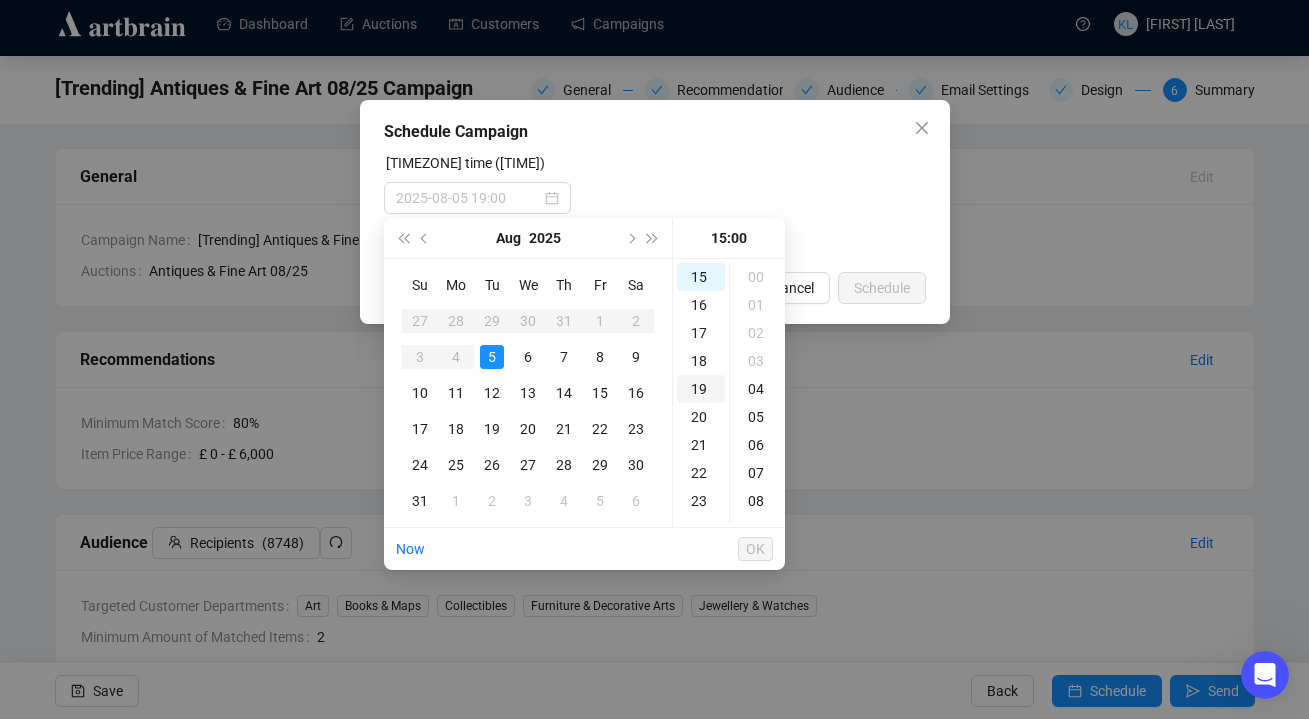 click on "19" at bounding box center (701, 389) 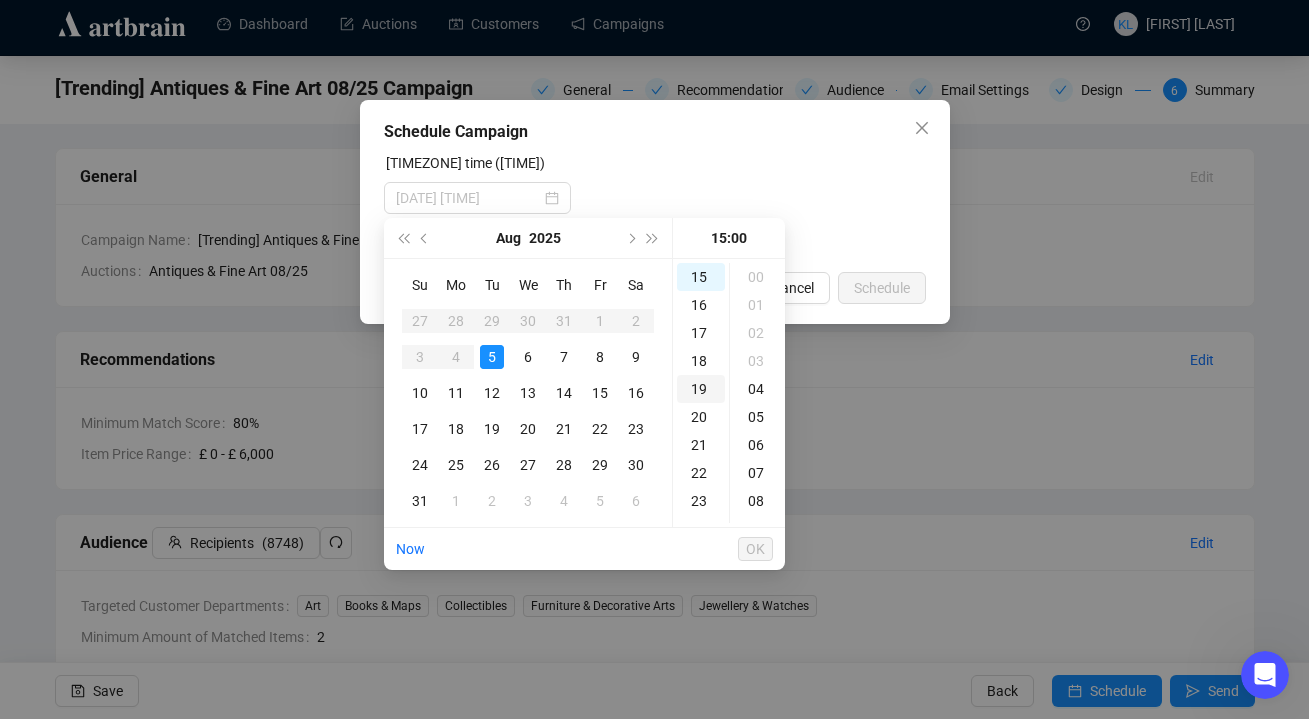 type on "[DATE] [TIME]" 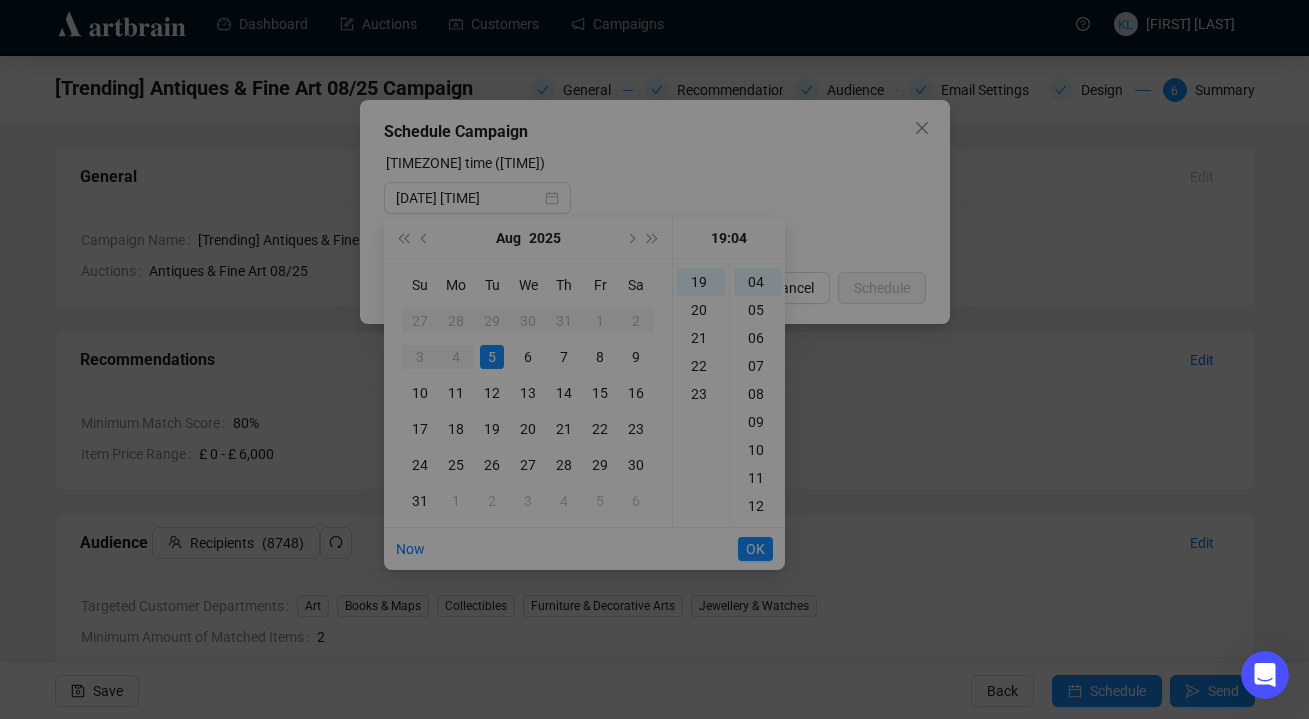 scroll, scrollTop: 532, scrollLeft: 0, axis: vertical 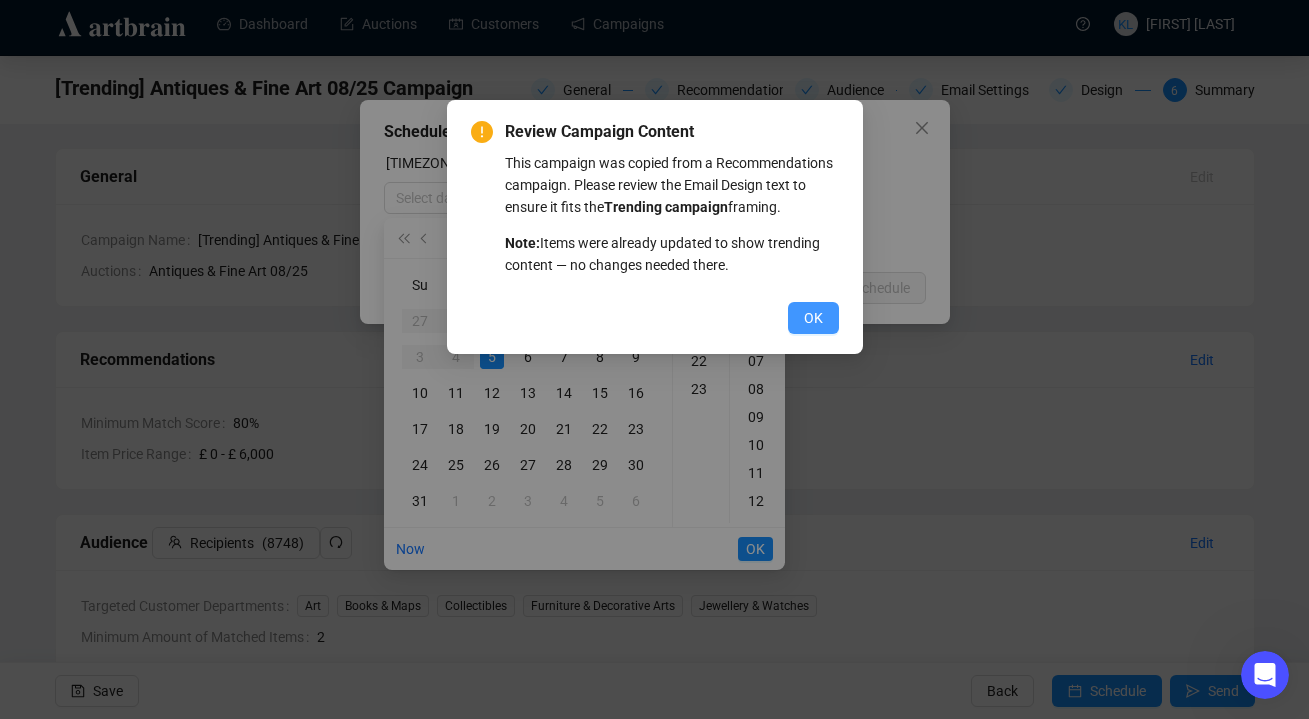 click on "OK" at bounding box center [813, 318] 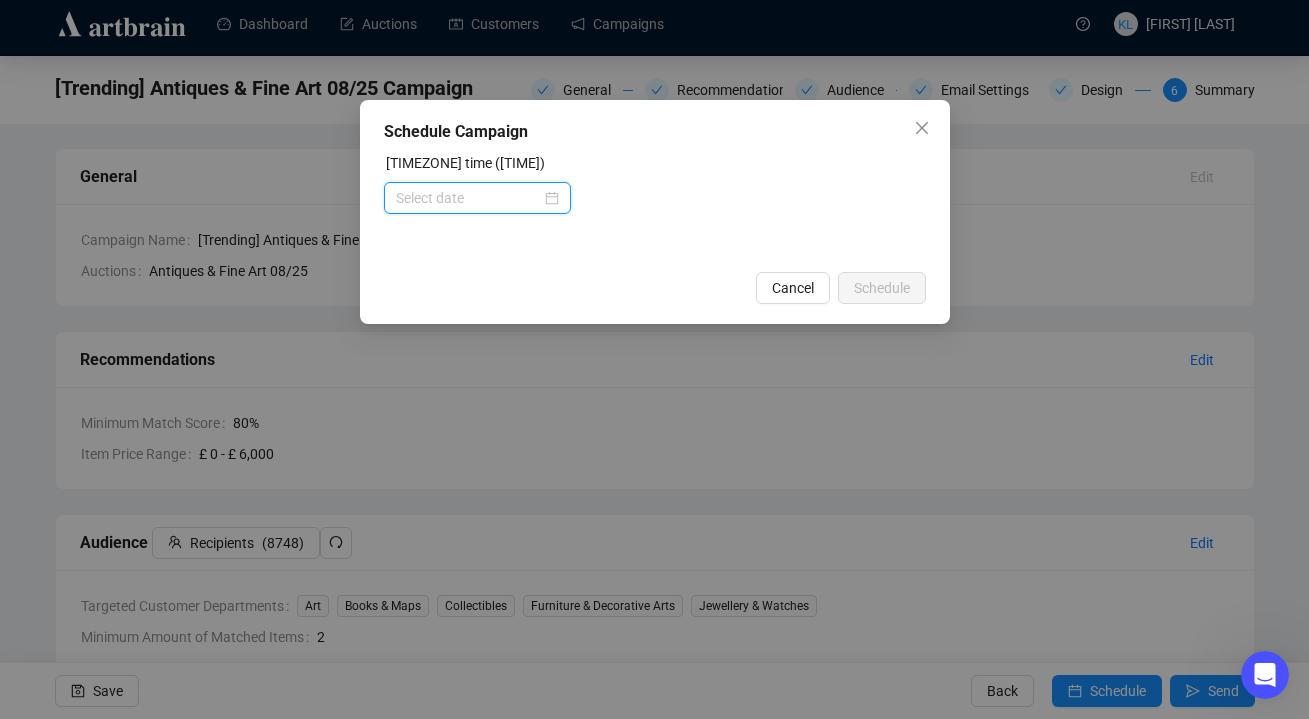 click at bounding box center (468, 198) 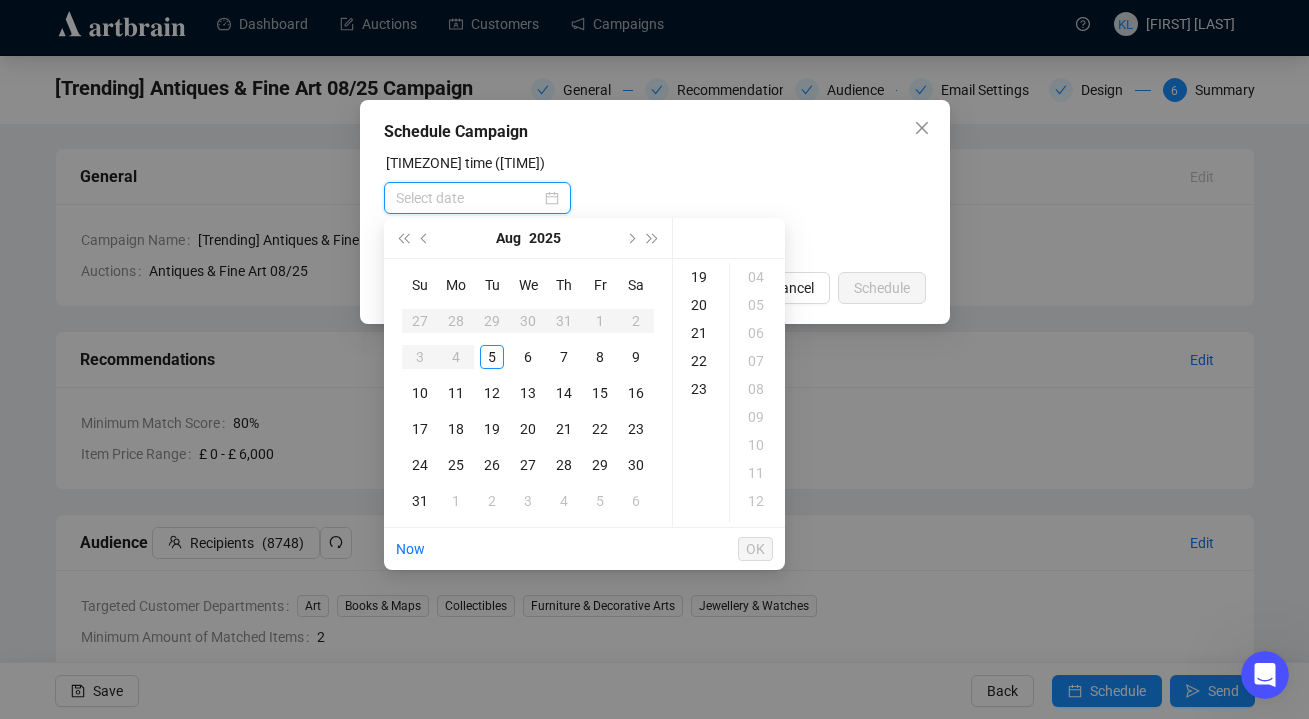 scroll, scrollTop: 0, scrollLeft: 0, axis: both 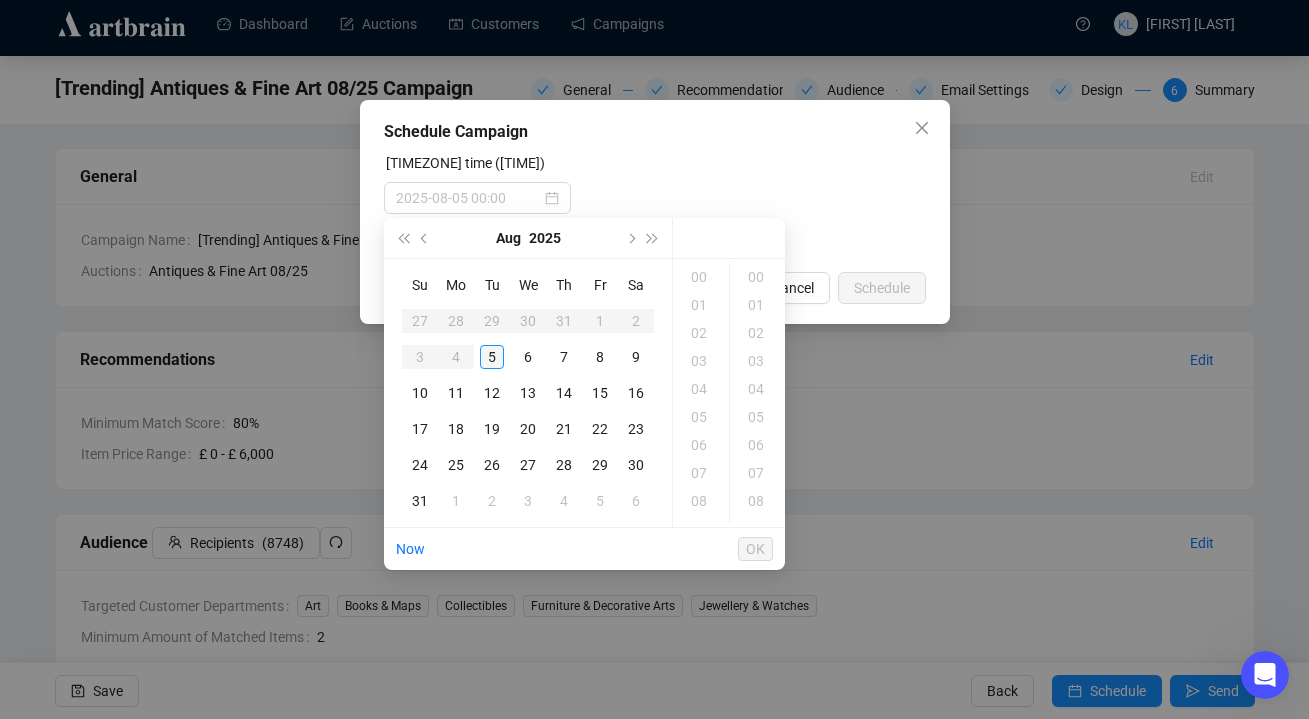 click on "5" at bounding box center (492, 357) 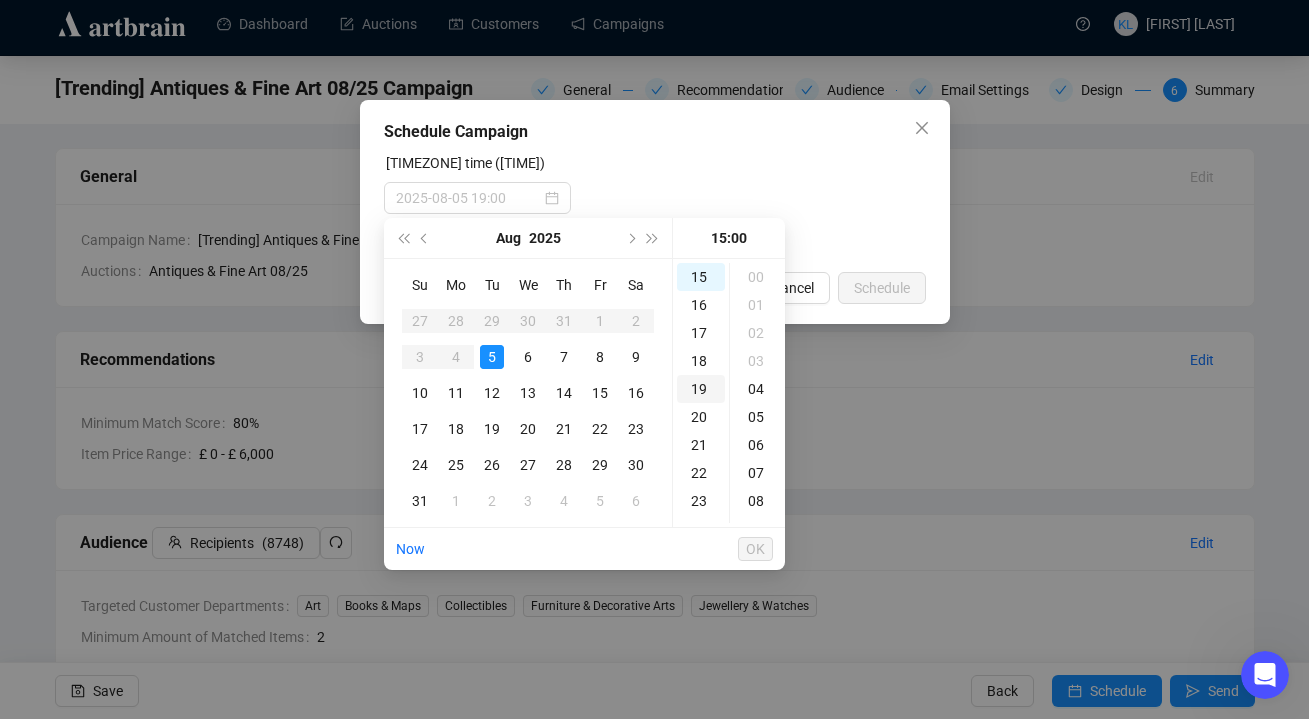 click on "19" at bounding box center (701, 389) 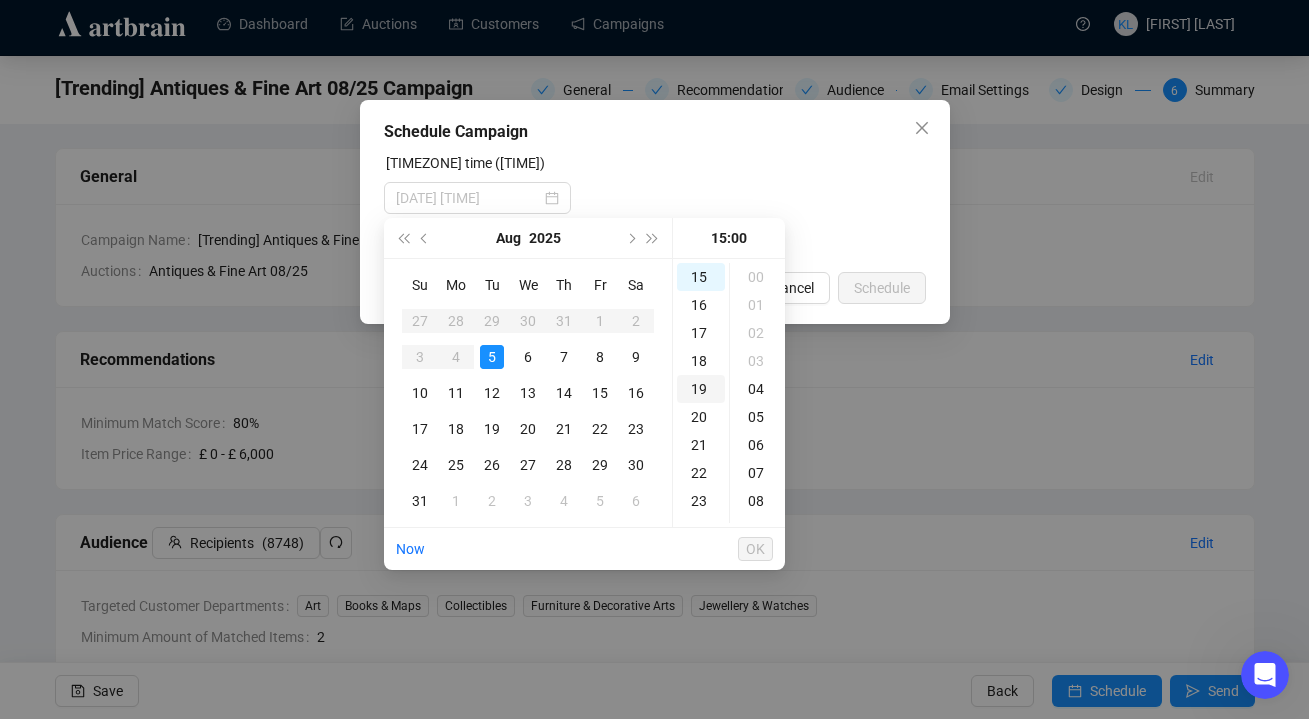 scroll, scrollTop: 525, scrollLeft: 0, axis: vertical 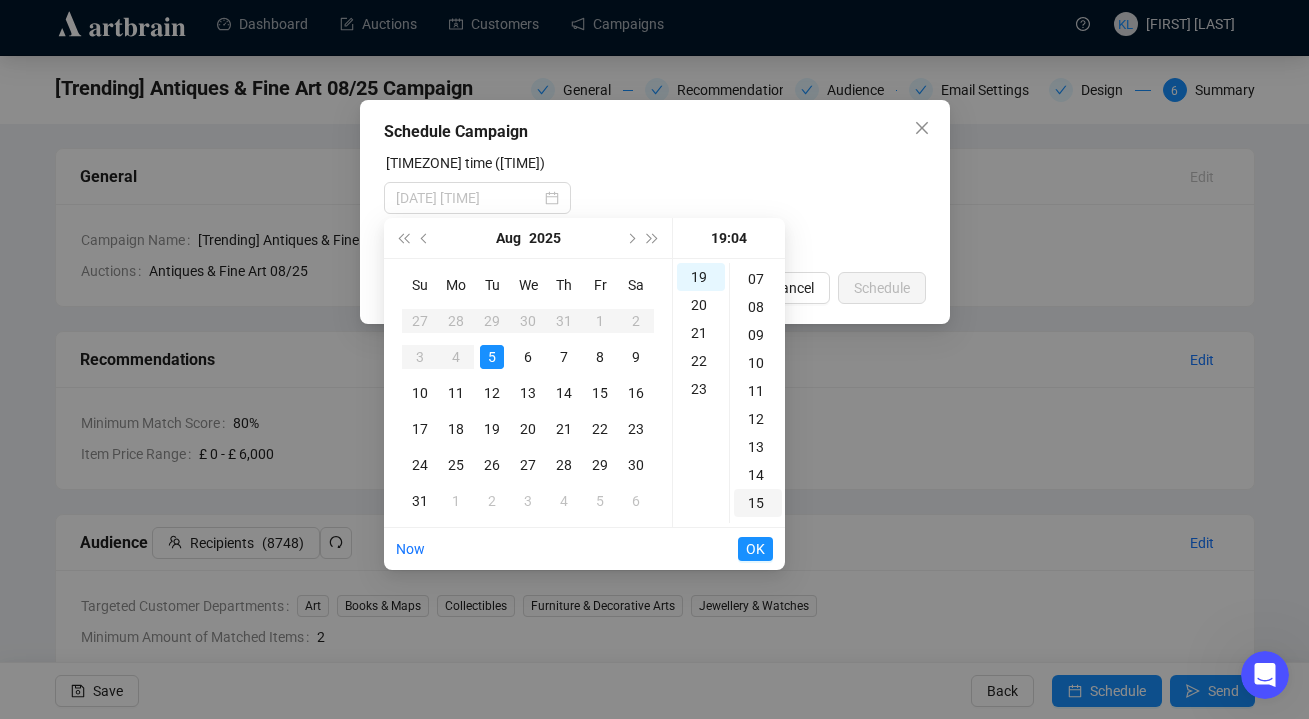 click on "15" at bounding box center [758, 503] 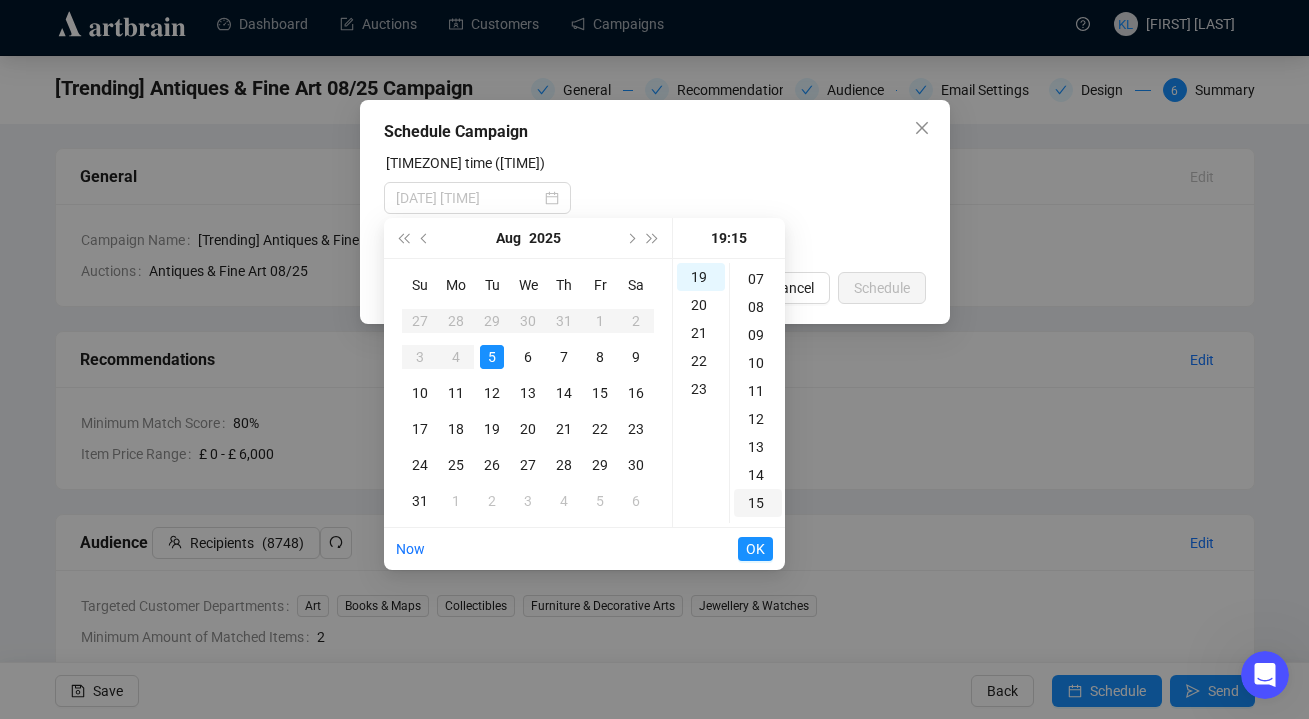 scroll, scrollTop: 420, scrollLeft: 0, axis: vertical 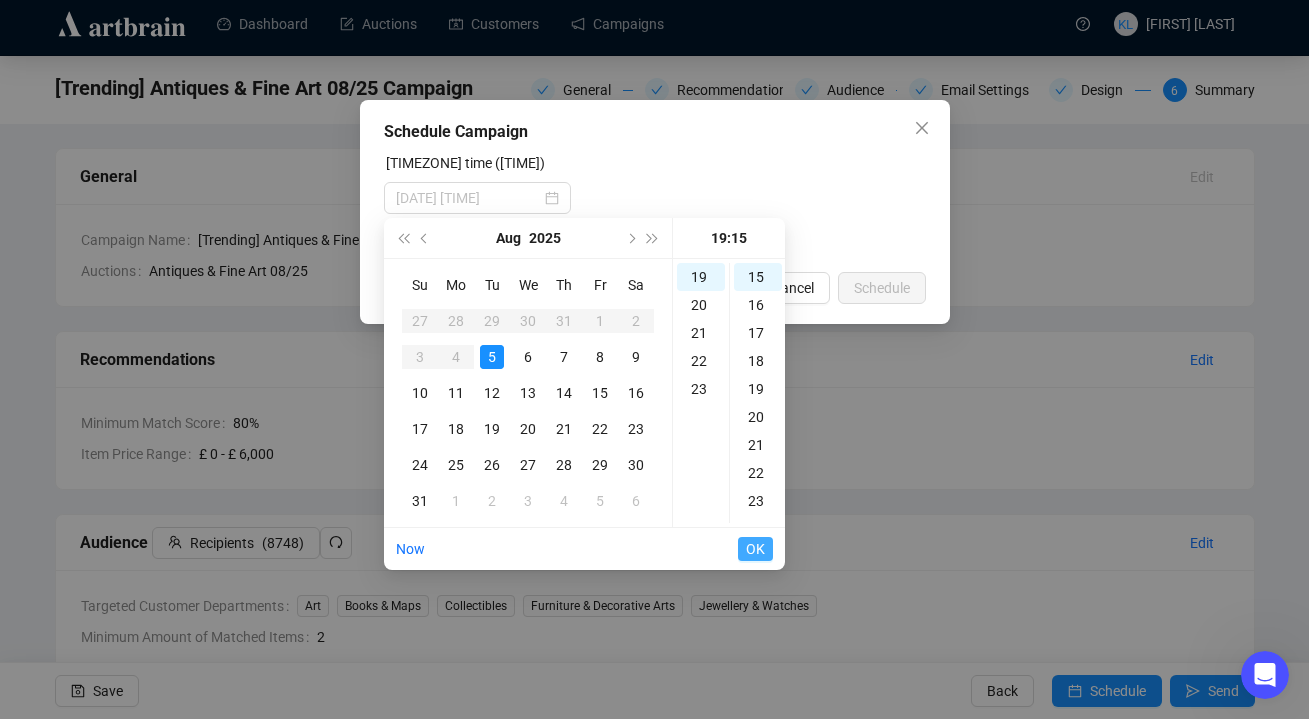 type on "[DATE] [TIME]" 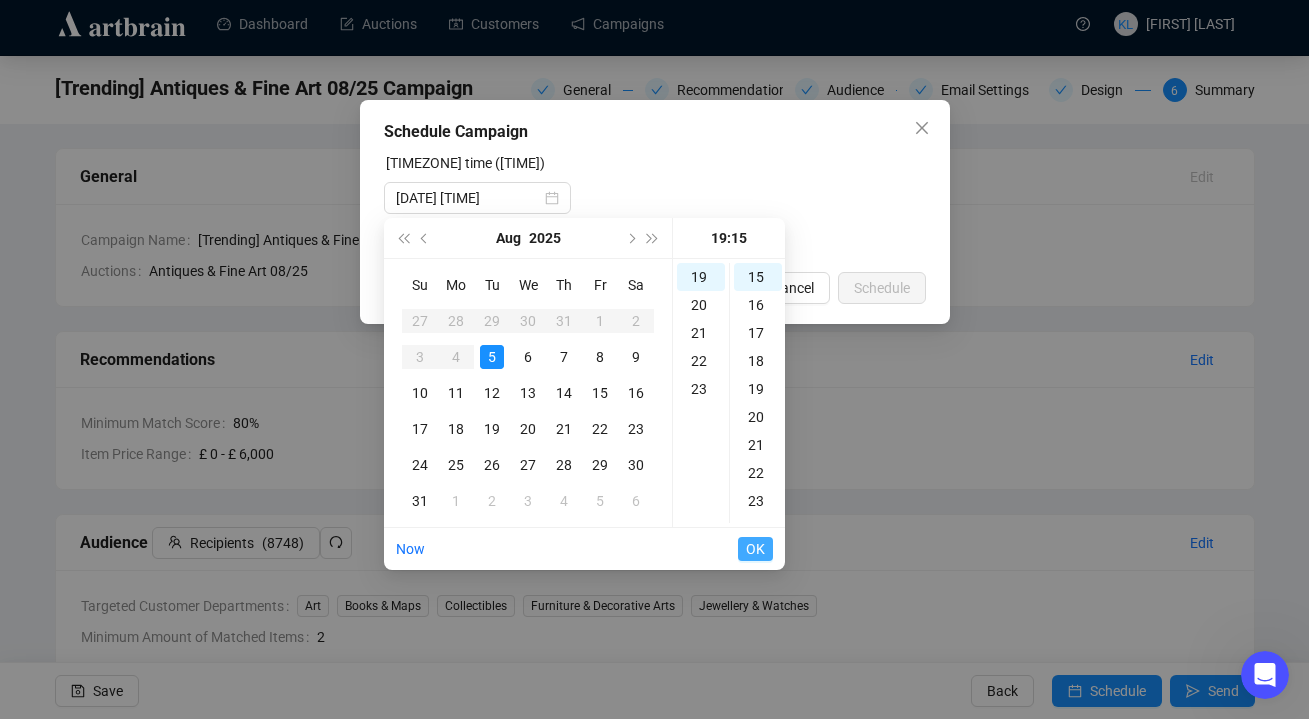 click on "OK" at bounding box center [755, 549] 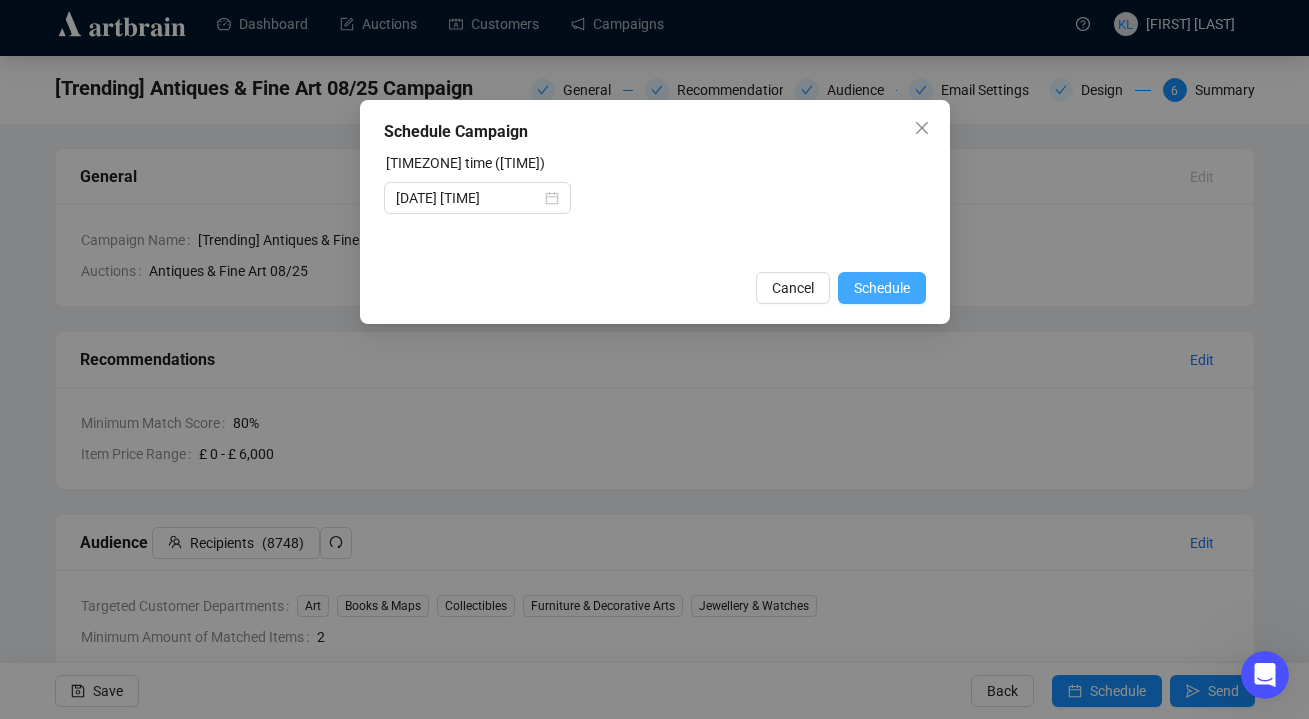click on "Schedule" at bounding box center (882, 288) 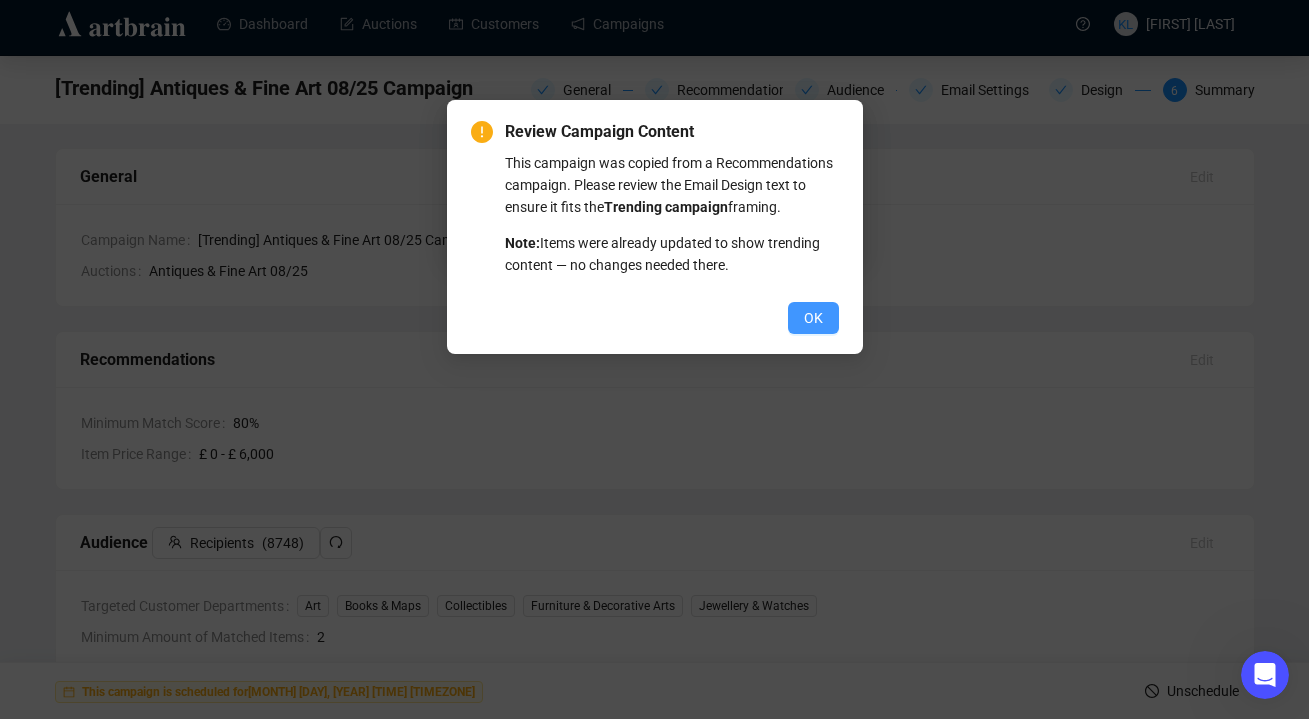 click on "OK" at bounding box center (813, 318) 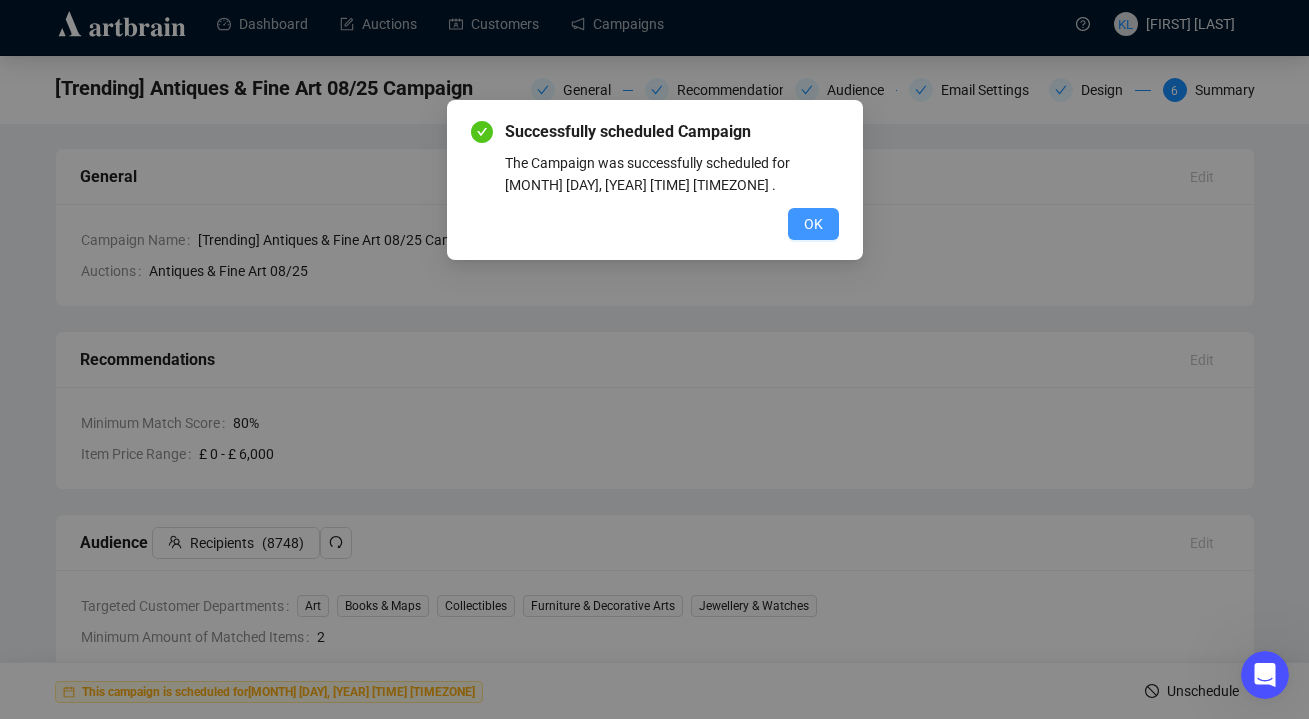 click on "OK" at bounding box center [813, 224] 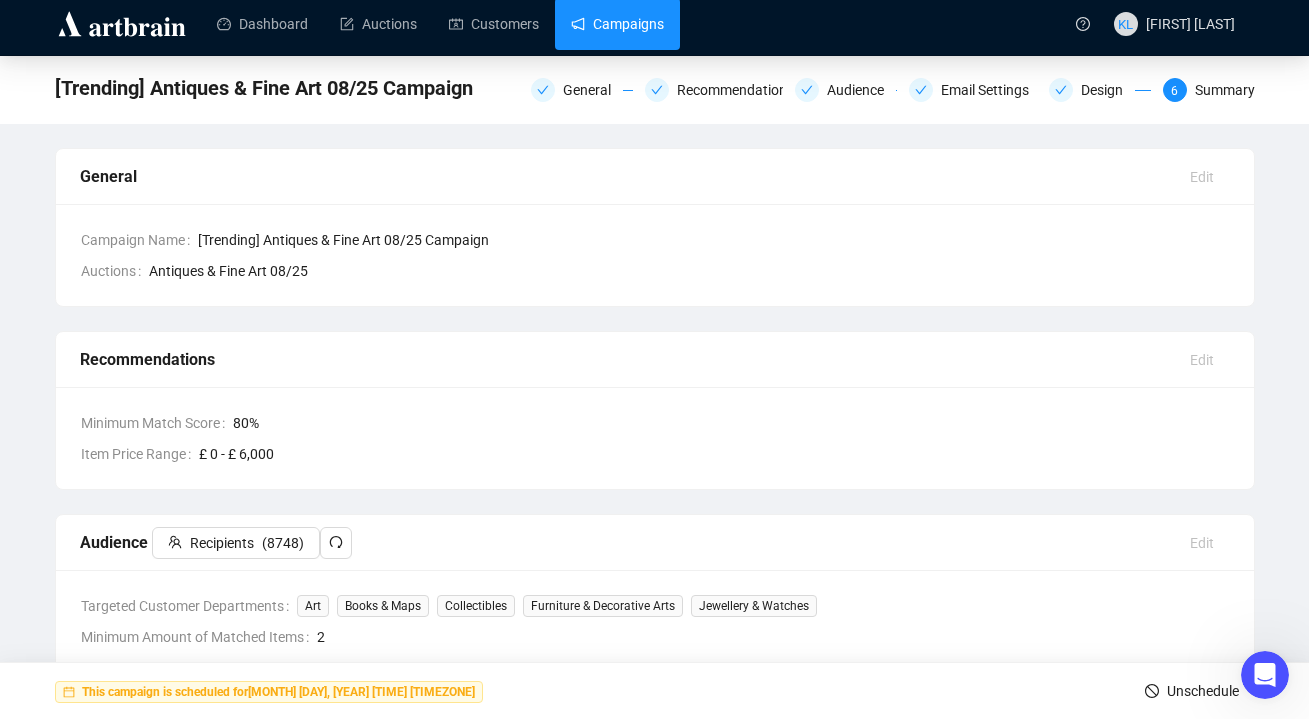 click on "Campaigns" at bounding box center (617, 24) 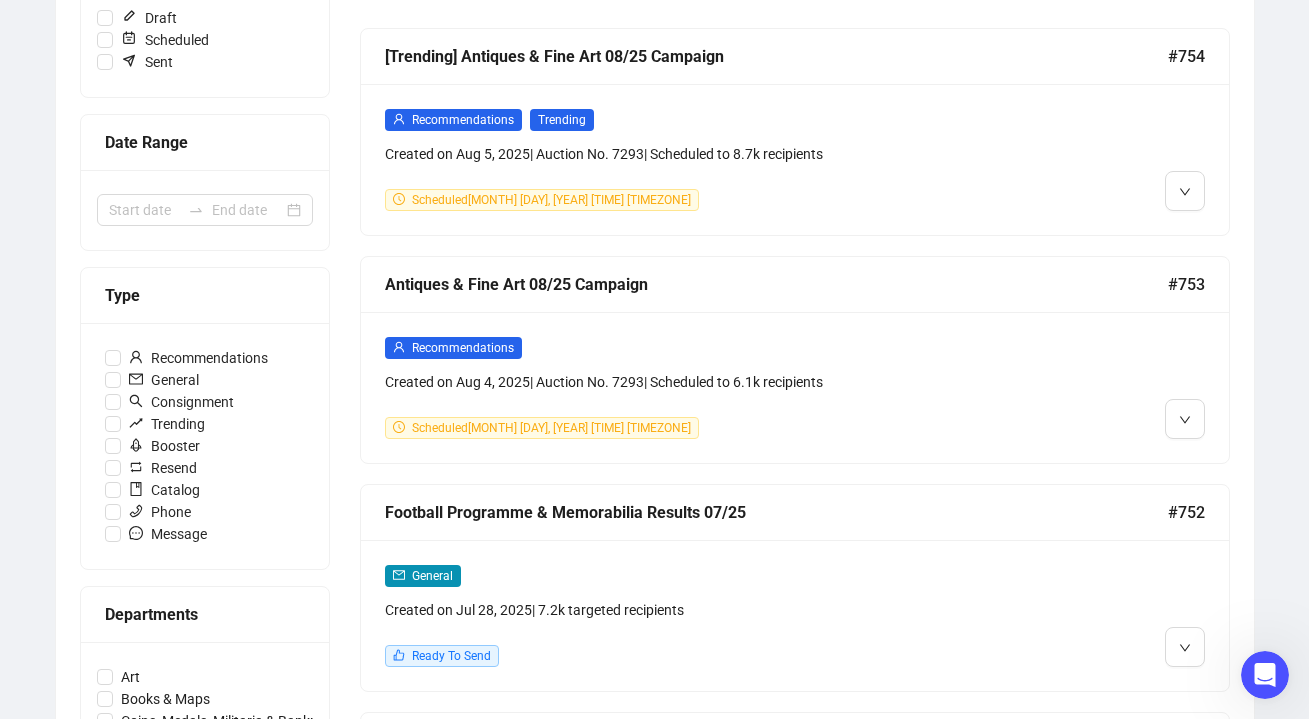 scroll, scrollTop: 340, scrollLeft: 0, axis: vertical 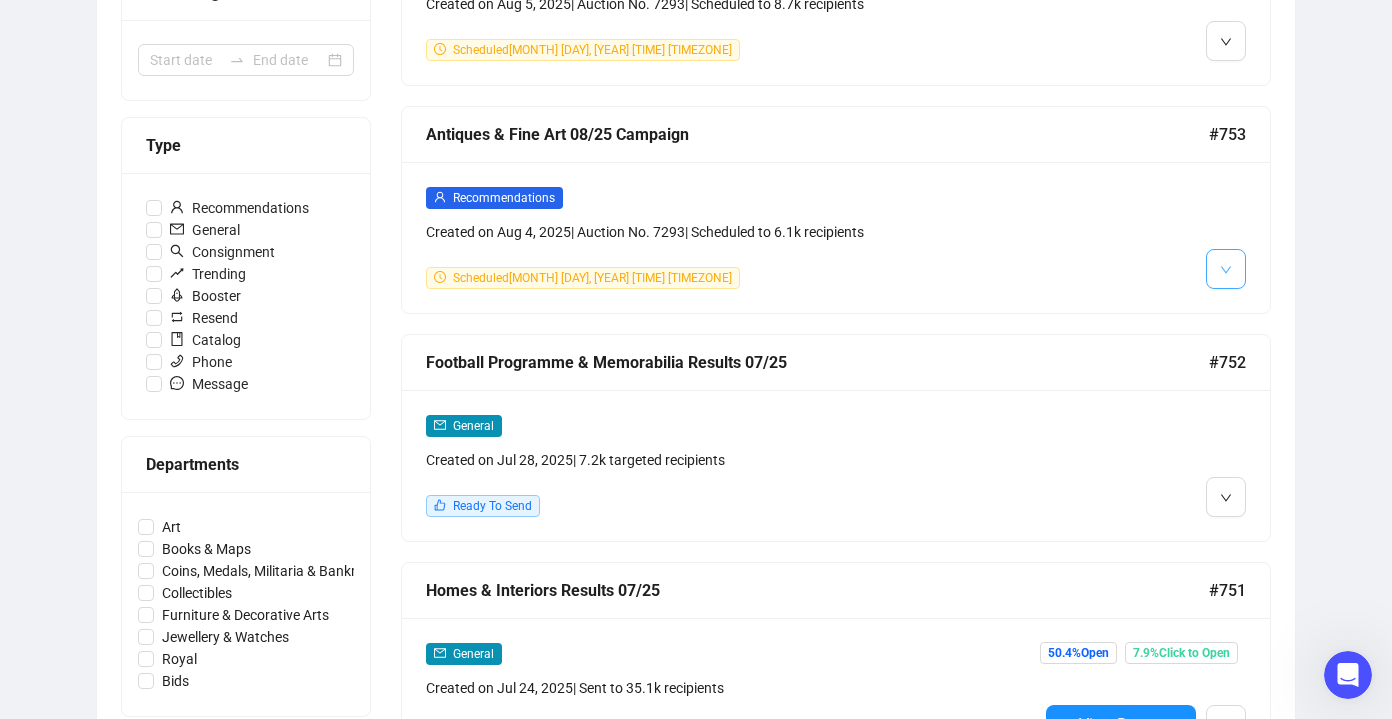 click at bounding box center (1226, 268) 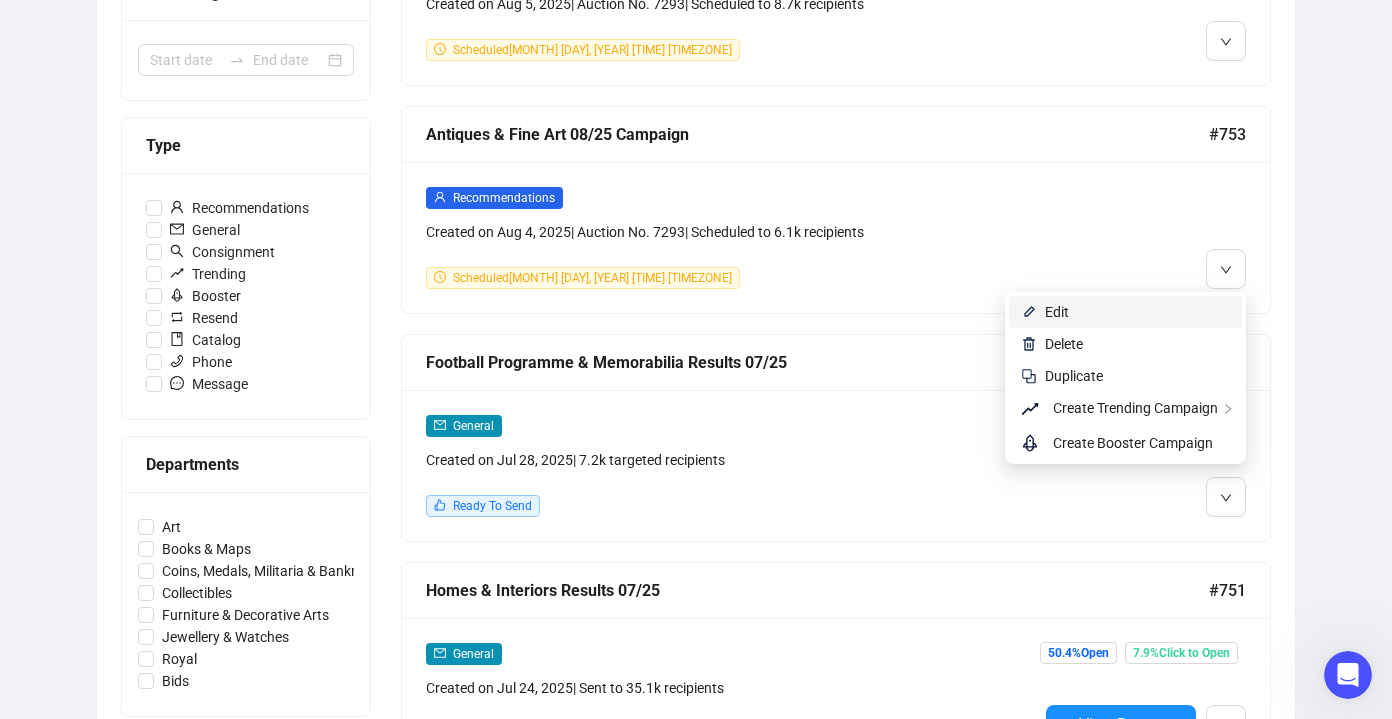 click on "Edit" at bounding box center [1137, 312] 